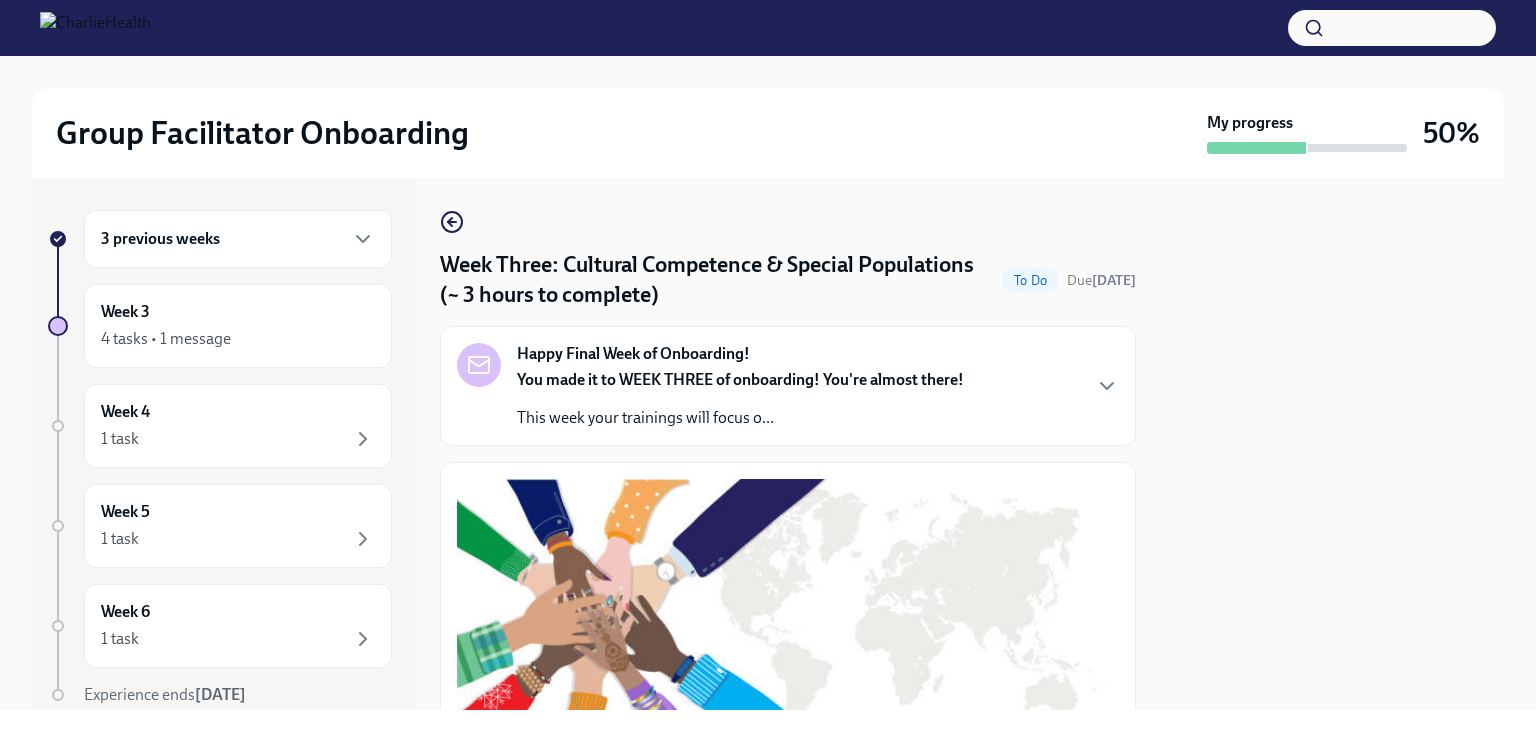 scroll, scrollTop: 0, scrollLeft: 0, axis: both 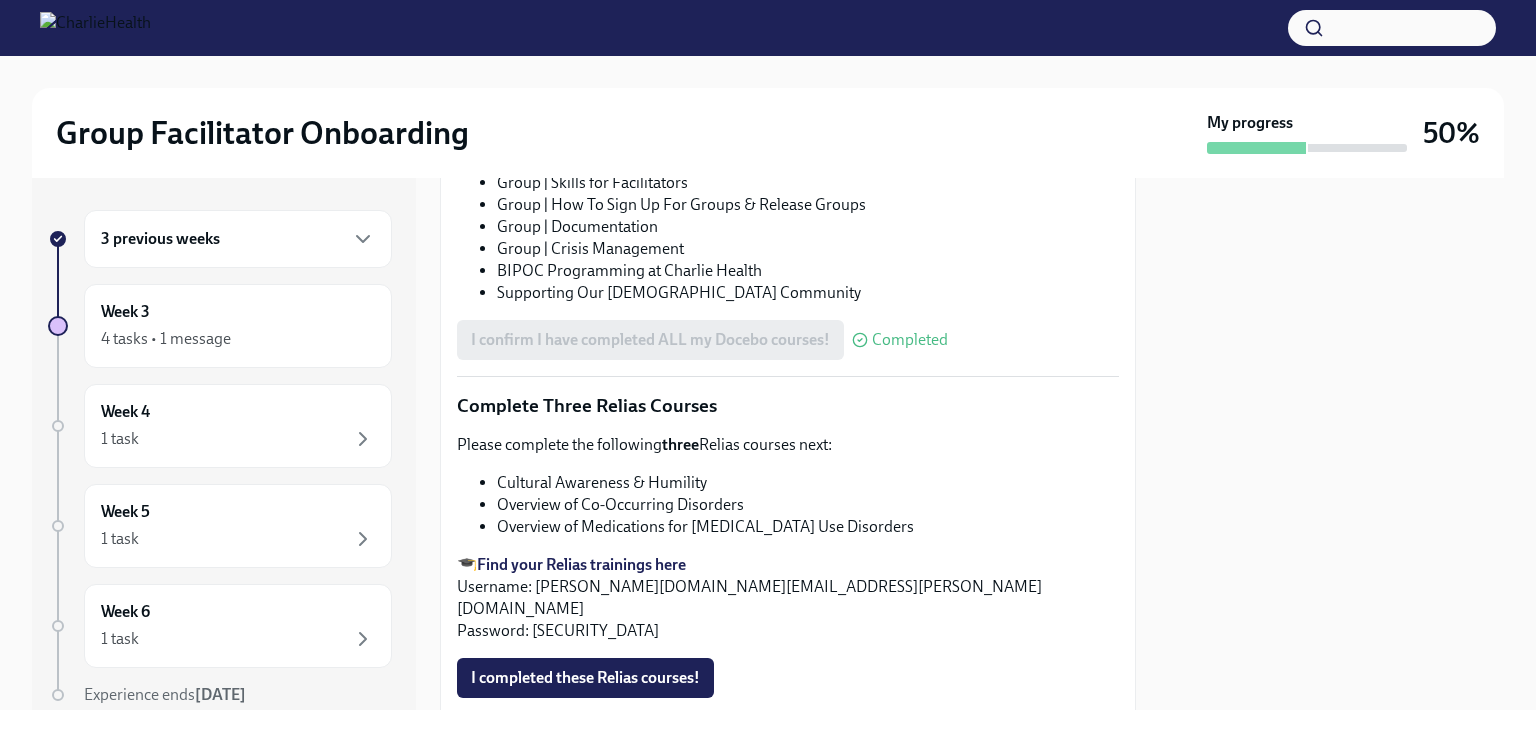 click on "I completed these Relias courses!" at bounding box center [585, 678] 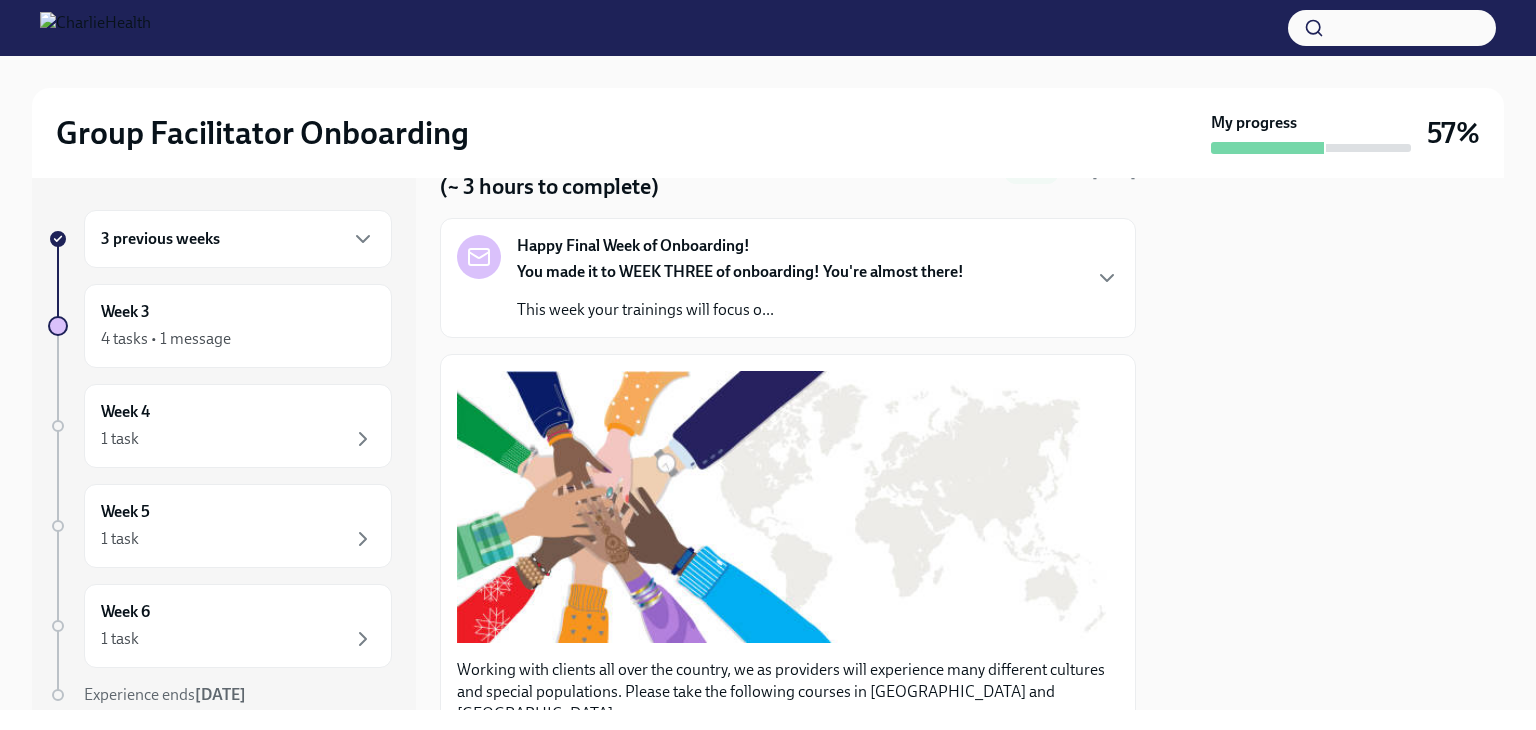 scroll, scrollTop: 107, scrollLeft: 0, axis: vertical 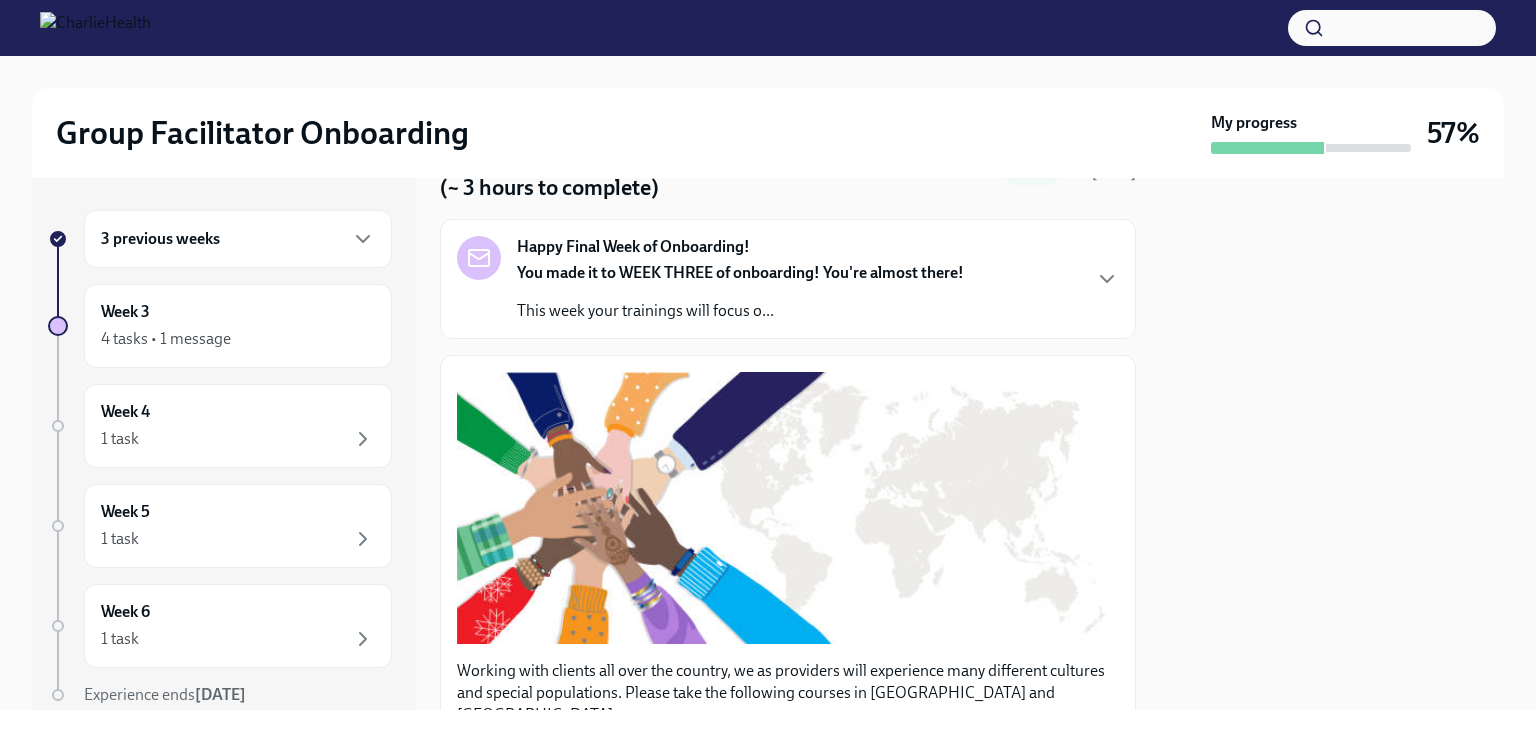 click 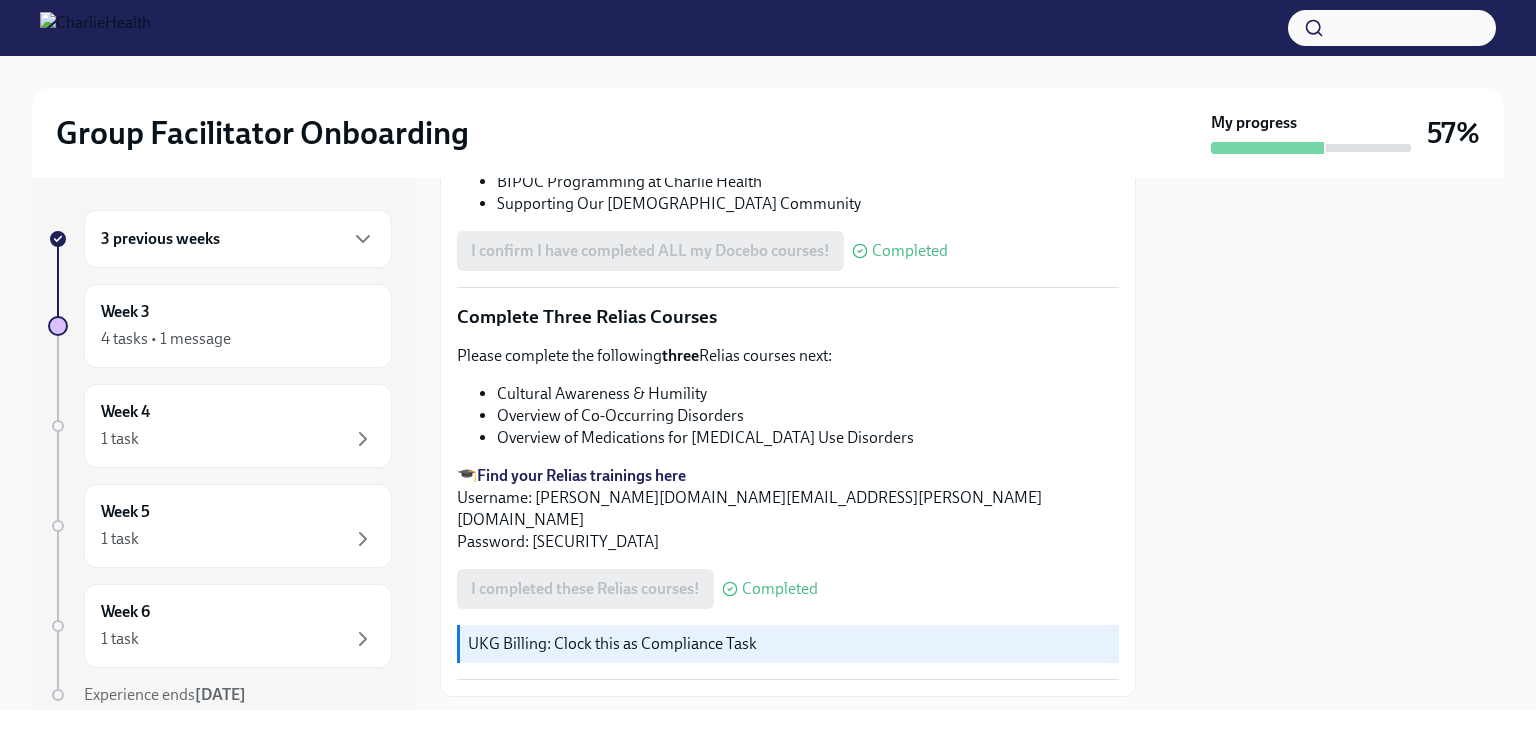 scroll, scrollTop: 1918, scrollLeft: 0, axis: vertical 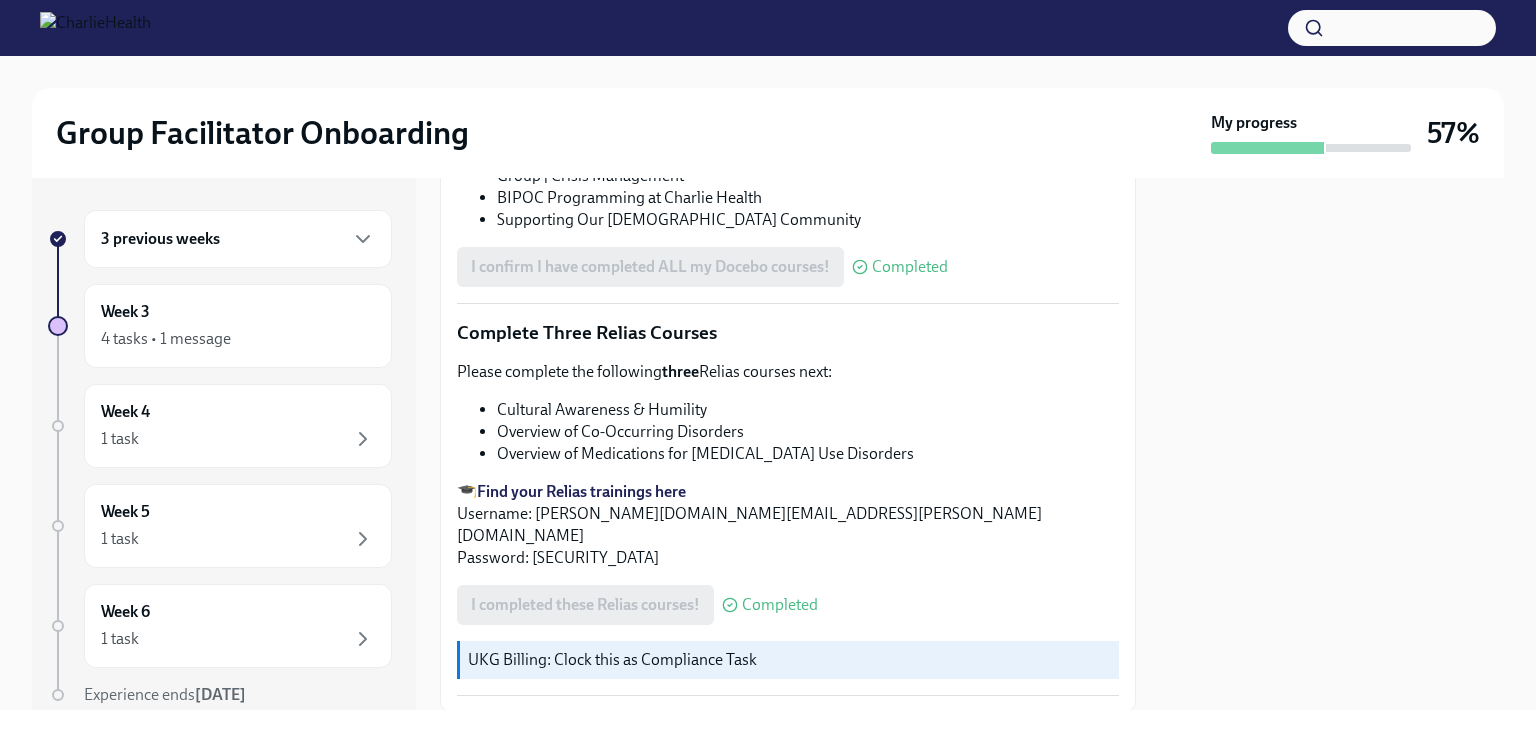 click on "4 tasks • 1 message" at bounding box center [238, 339] 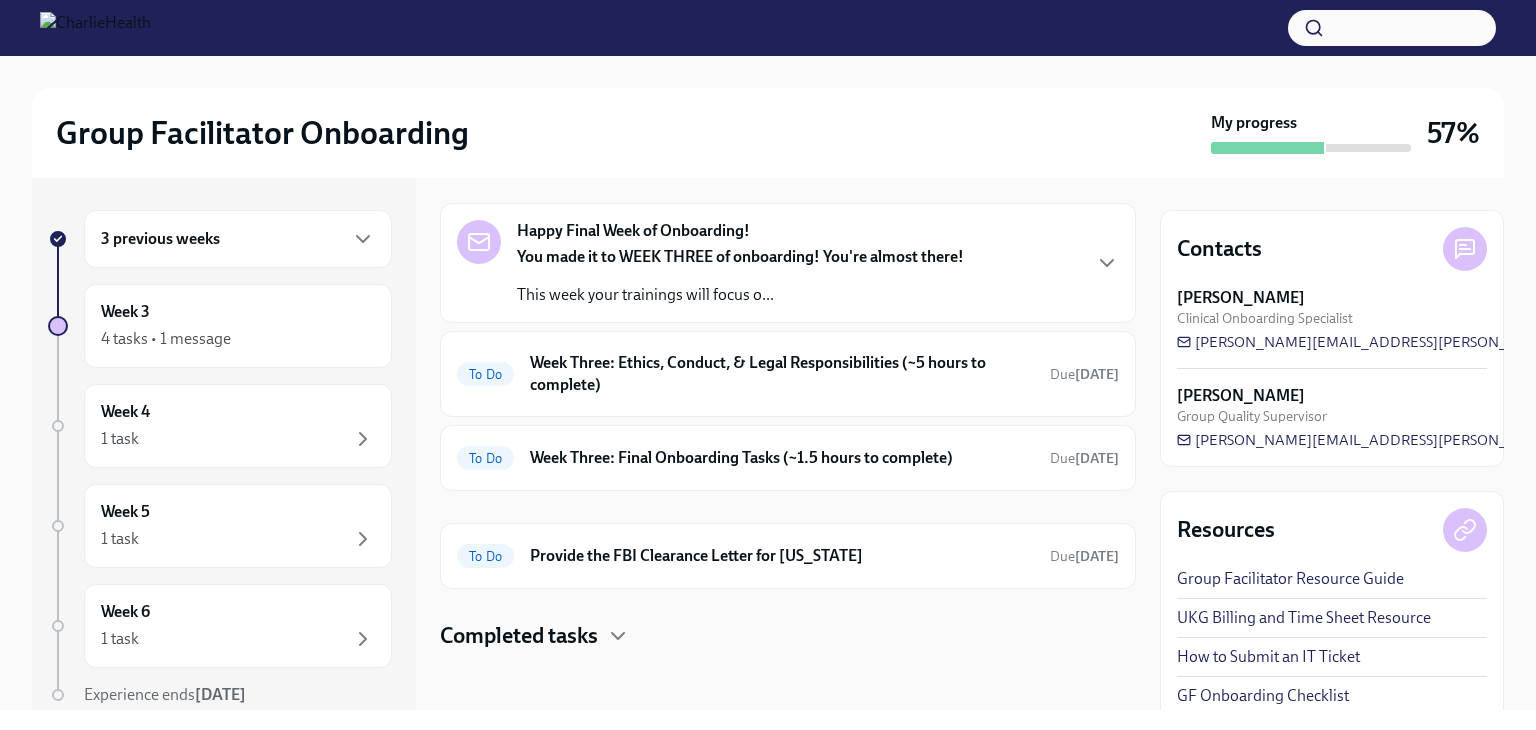 scroll, scrollTop: 70, scrollLeft: 0, axis: vertical 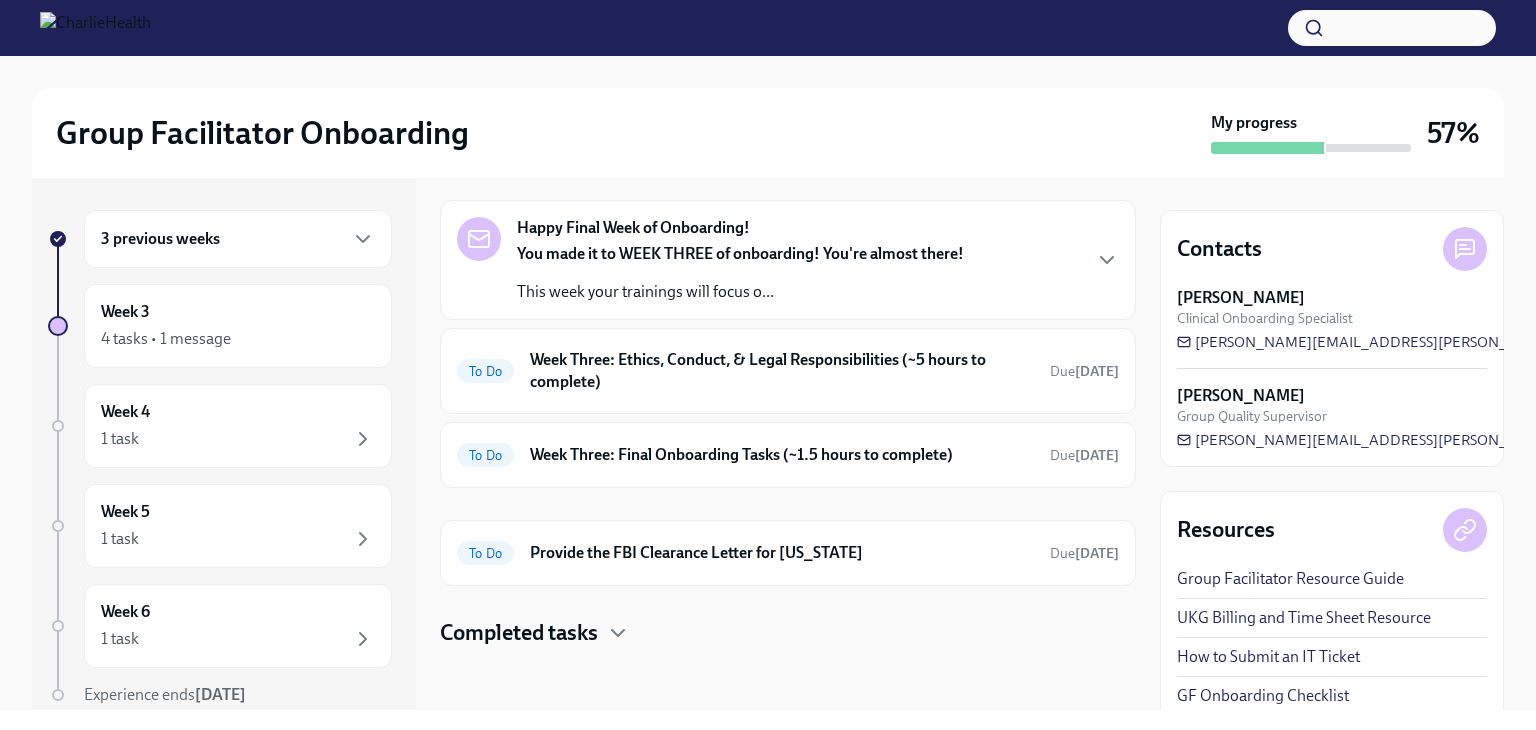 click 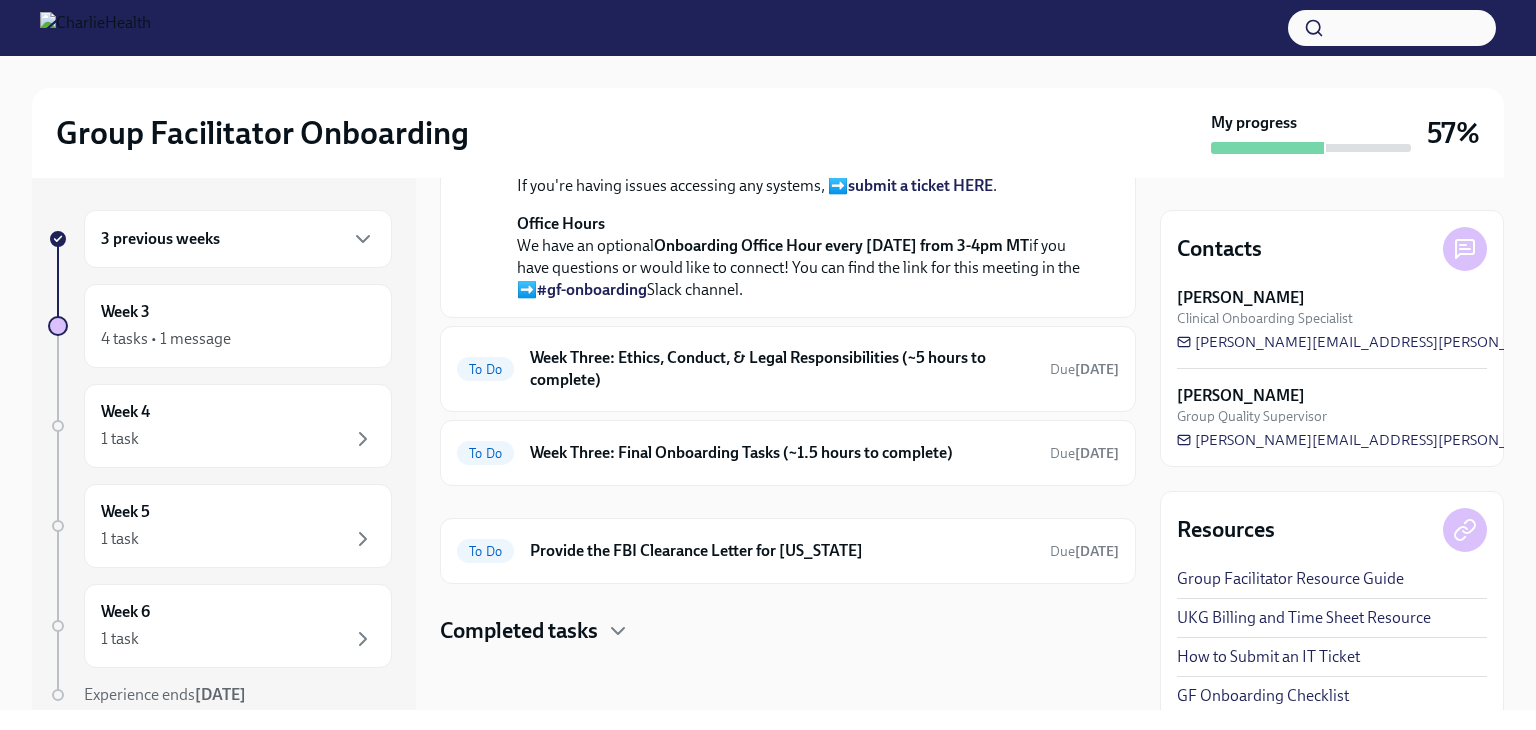 scroll, scrollTop: 853, scrollLeft: 0, axis: vertical 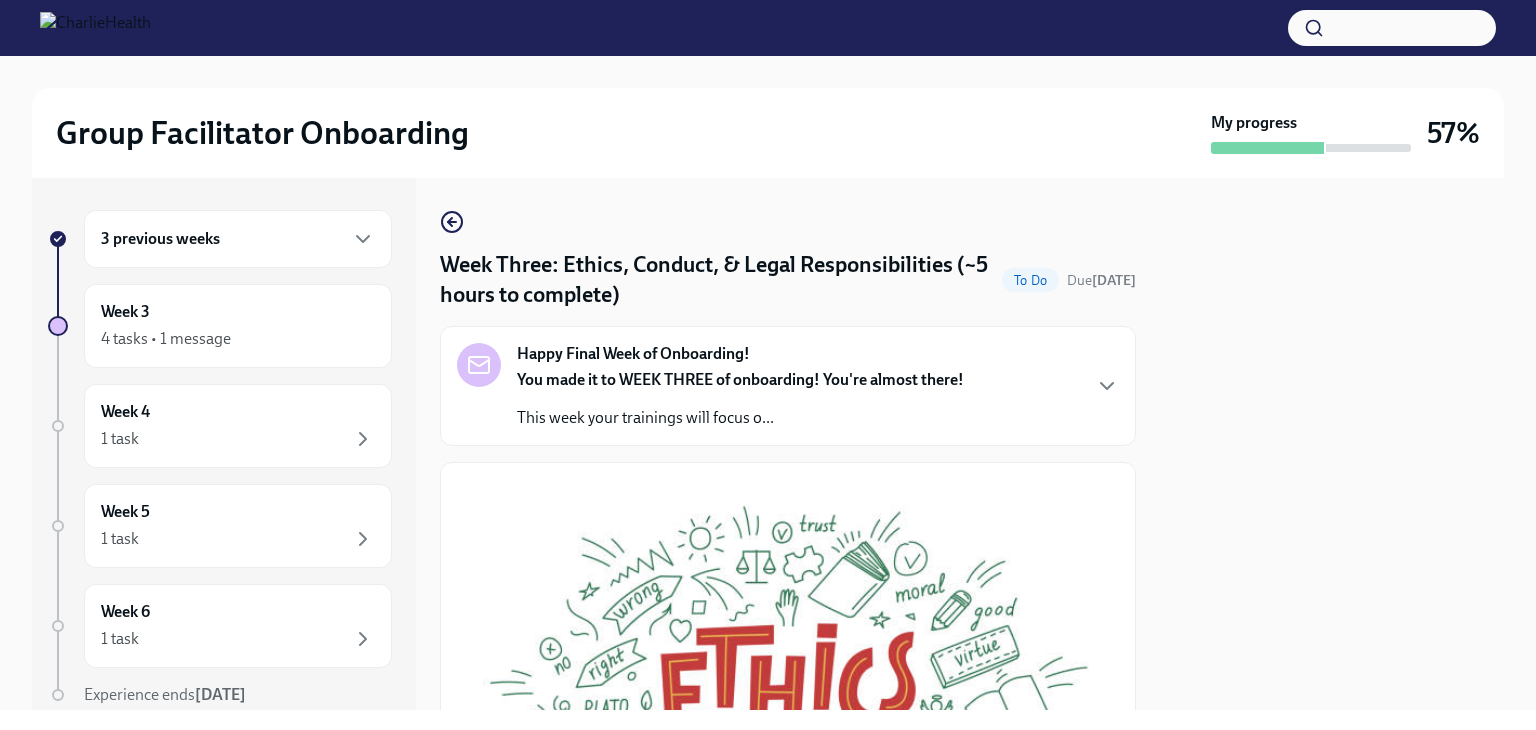 click 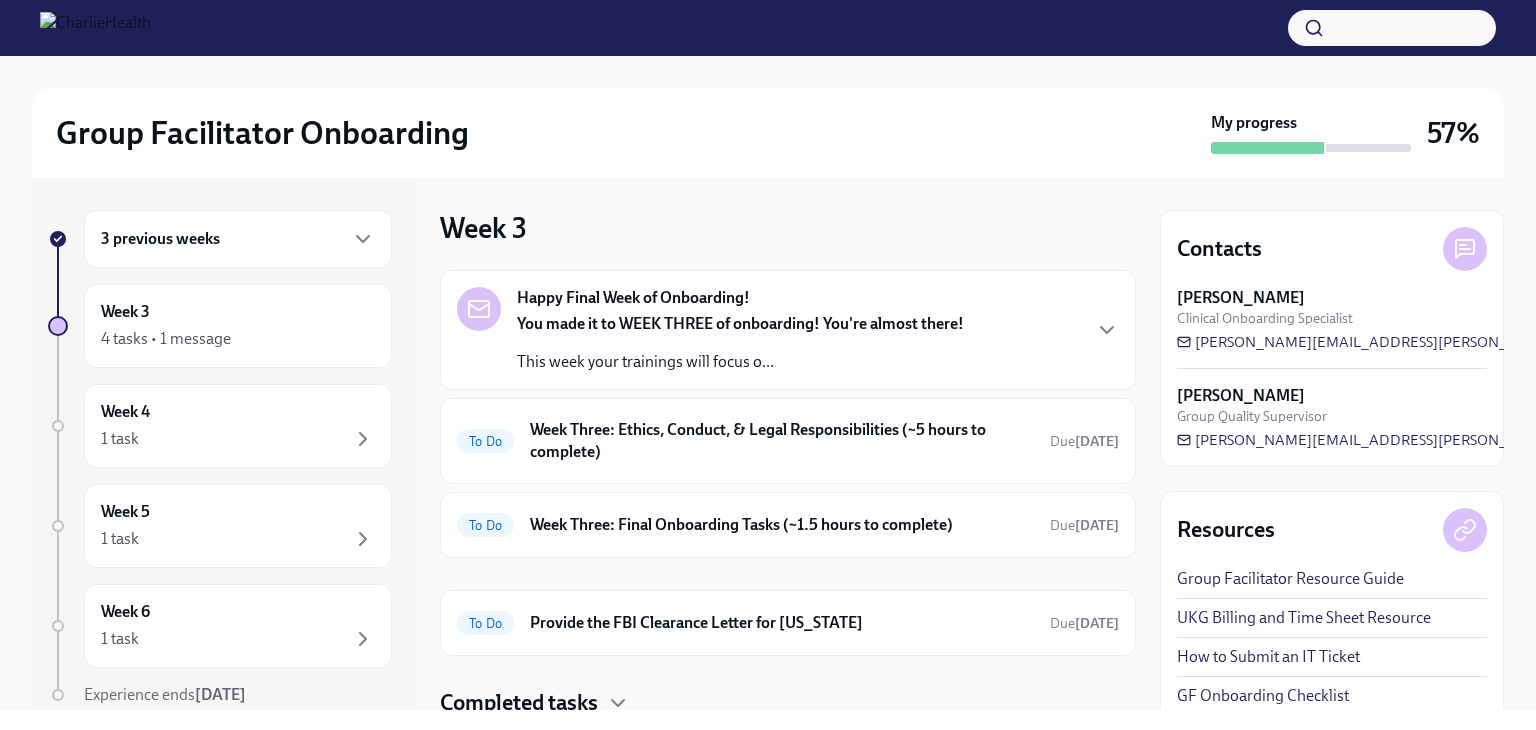 click on "Week Three: Final Onboarding Tasks (~1.5 hours to complete)" at bounding box center [782, 525] 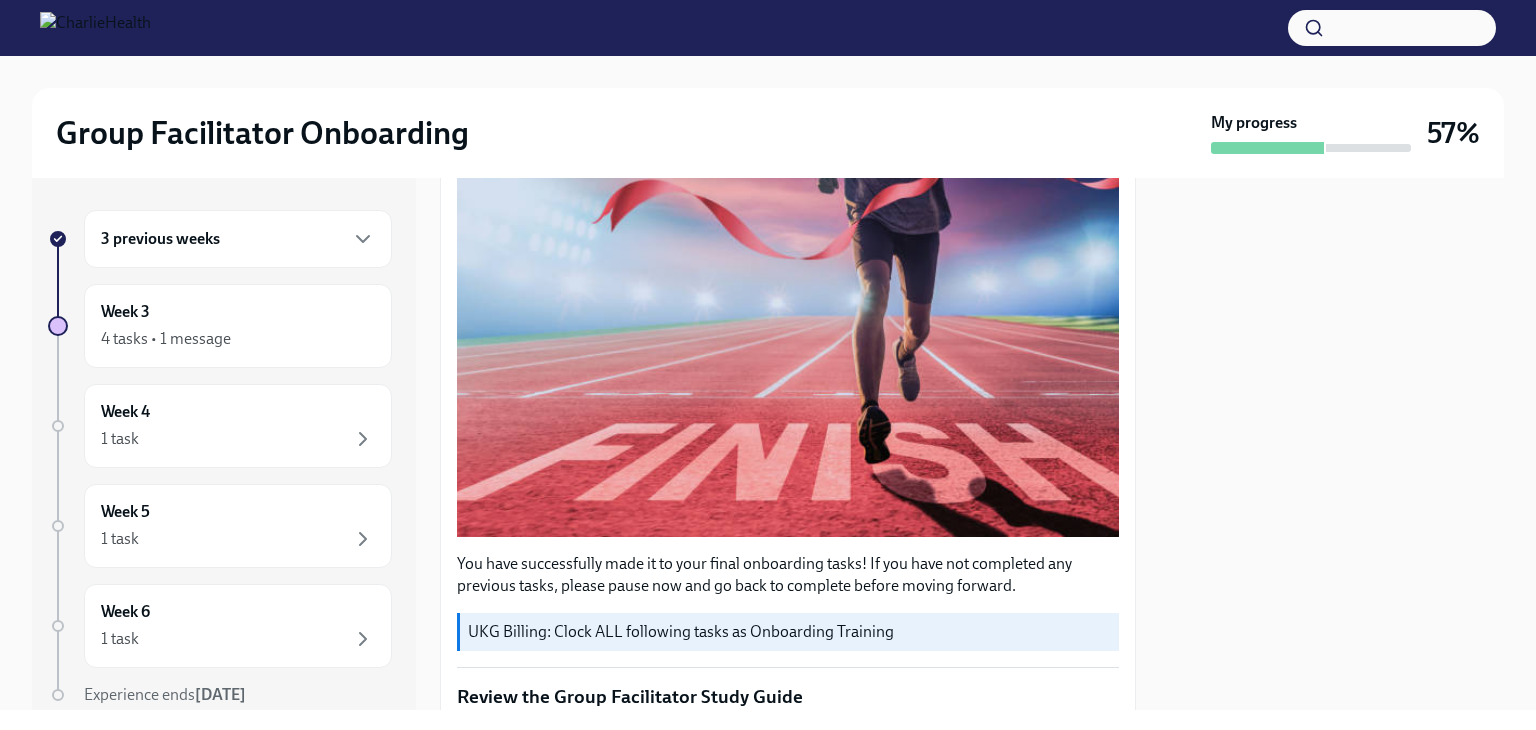 scroll, scrollTop: 0, scrollLeft: 0, axis: both 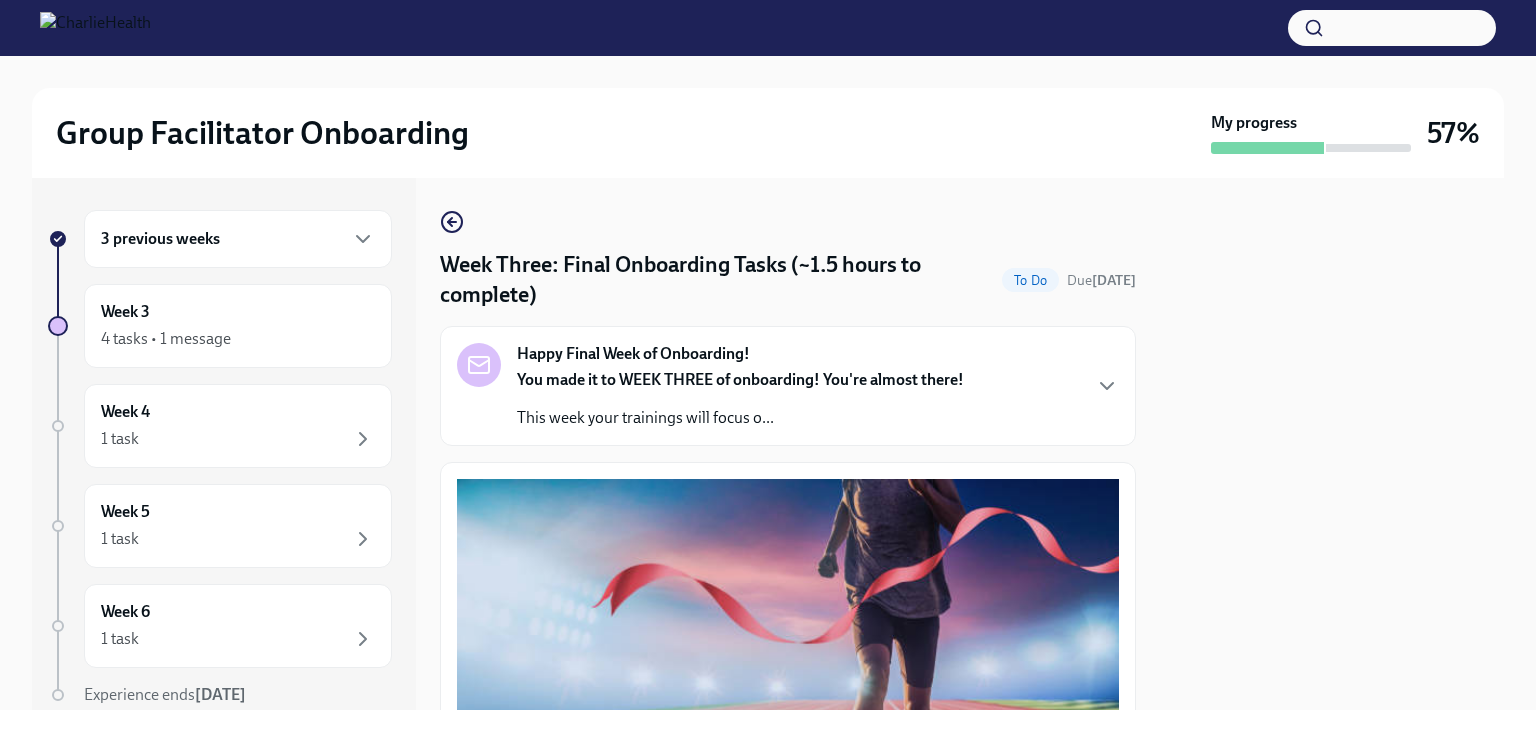 click 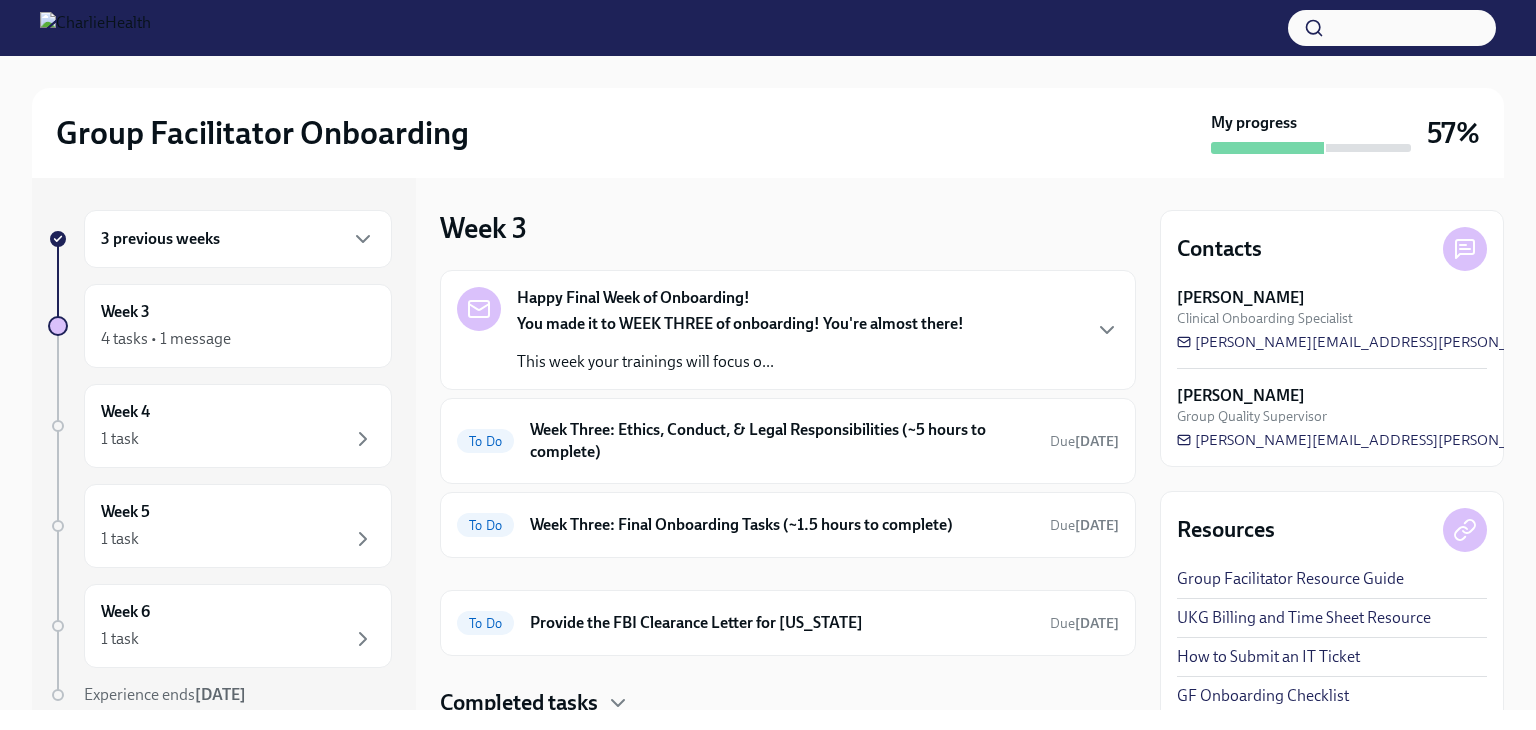 click on "Week Three: Ethics, Conduct, & Legal Responsibilities (~5 hours to complete)" at bounding box center [782, 441] 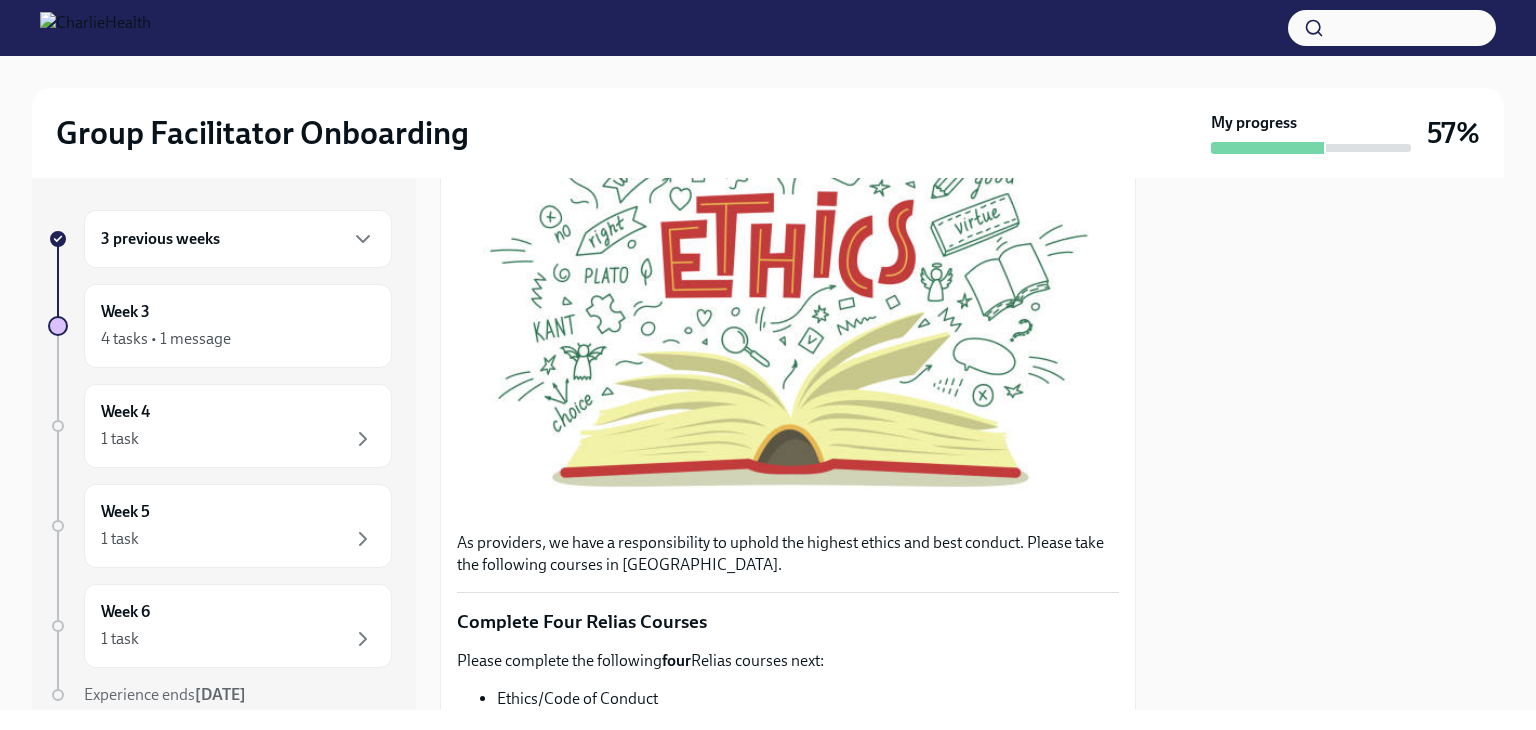 scroll, scrollTop: 447, scrollLeft: 0, axis: vertical 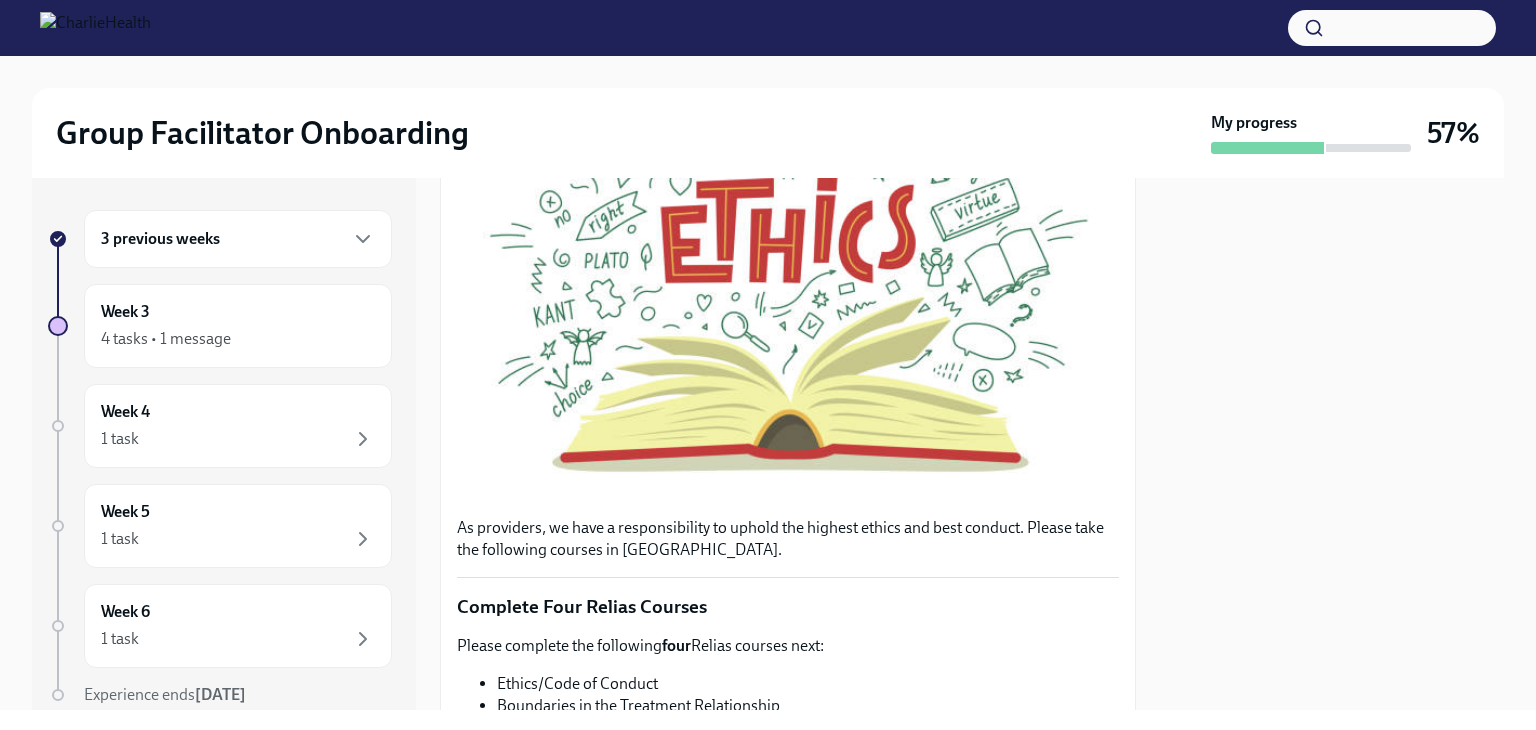 click on "4 tasks • 1 message" at bounding box center [166, 339] 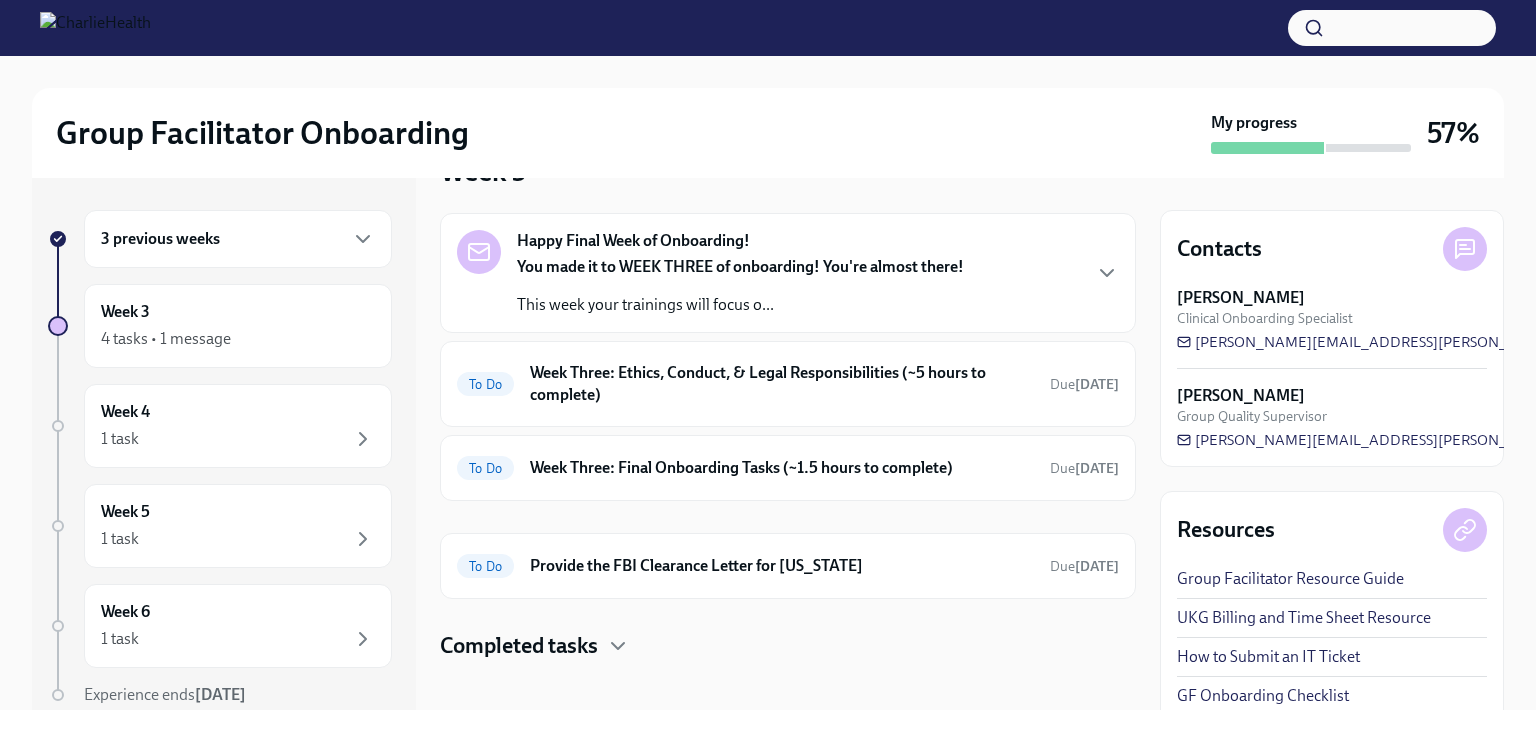 scroll, scrollTop: 70, scrollLeft: 0, axis: vertical 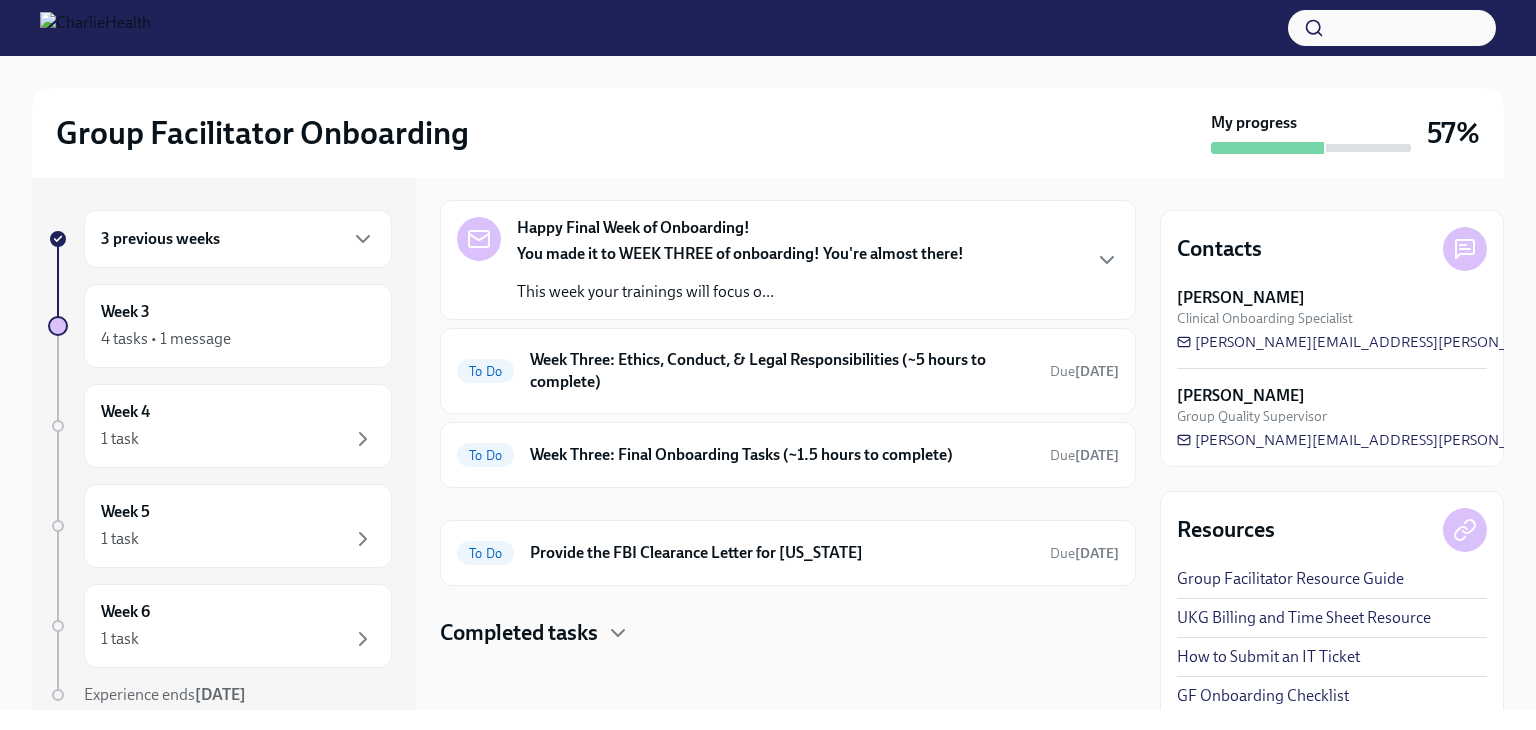 click on "Completed tasks" at bounding box center [788, 633] 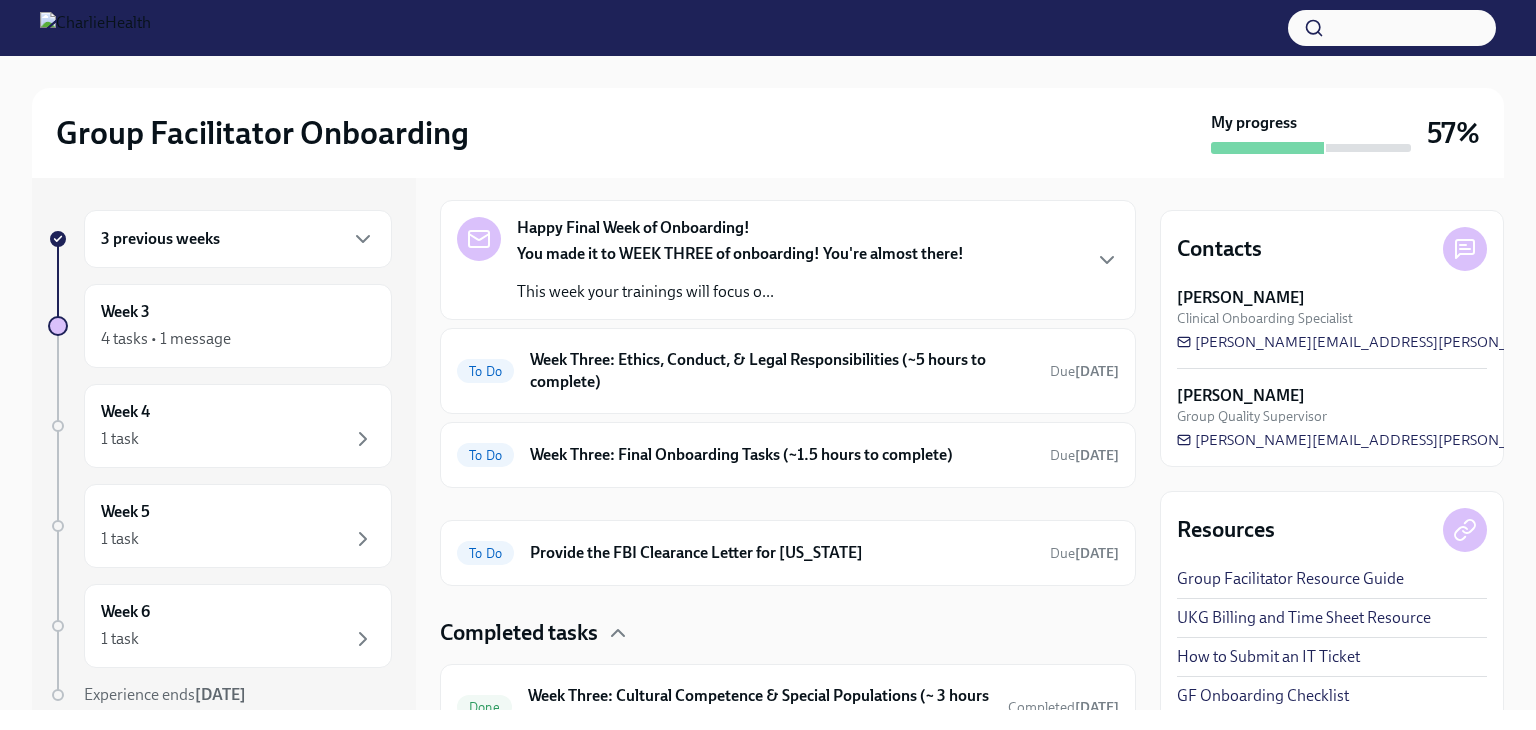 scroll, scrollTop: 172, scrollLeft: 0, axis: vertical 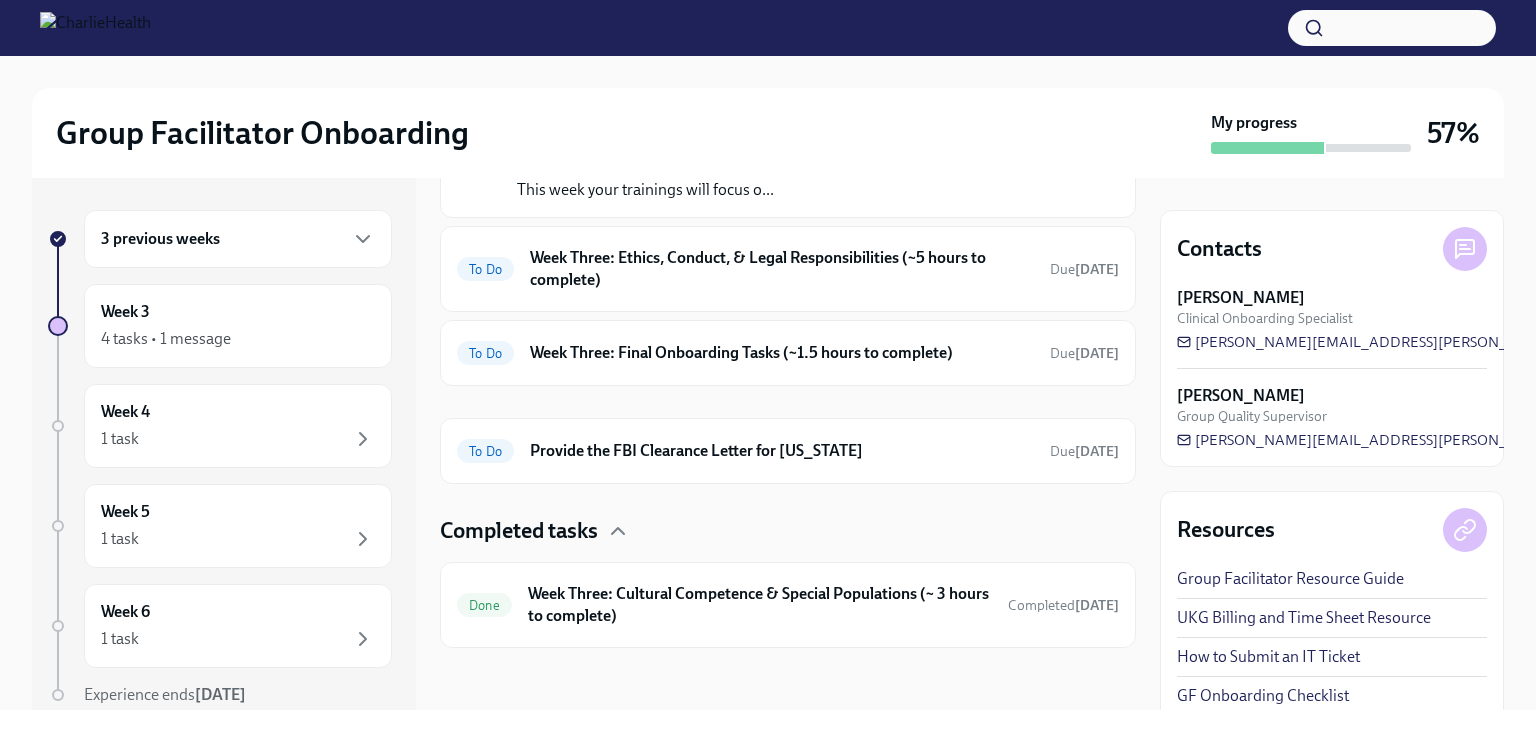 click on "Week Three: Cultural Competence & Special Populations (~ 3 hours to complete)" at bounding box center [760, 605] 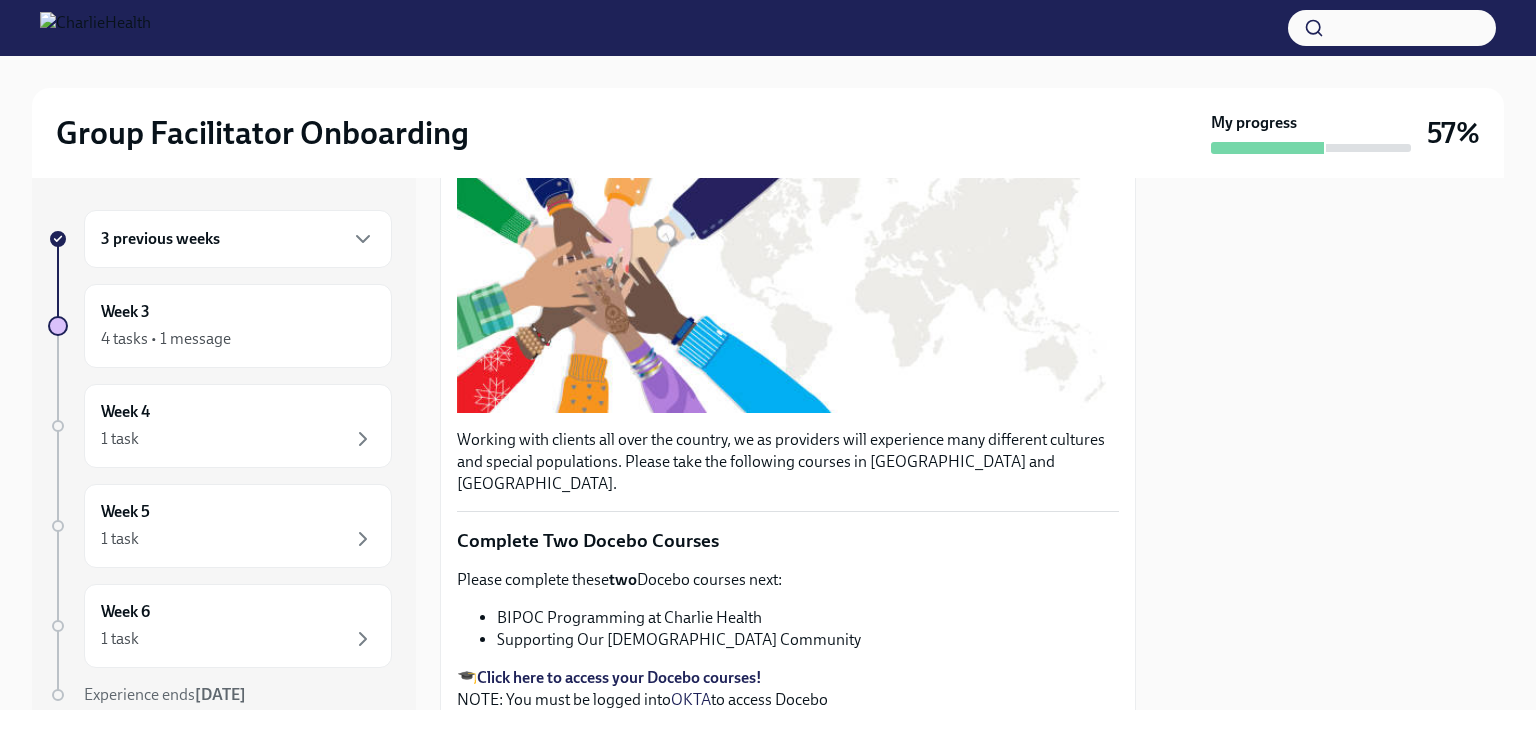 scroll, scrollTop: 336, scrollLeft: 0, axis: vertical 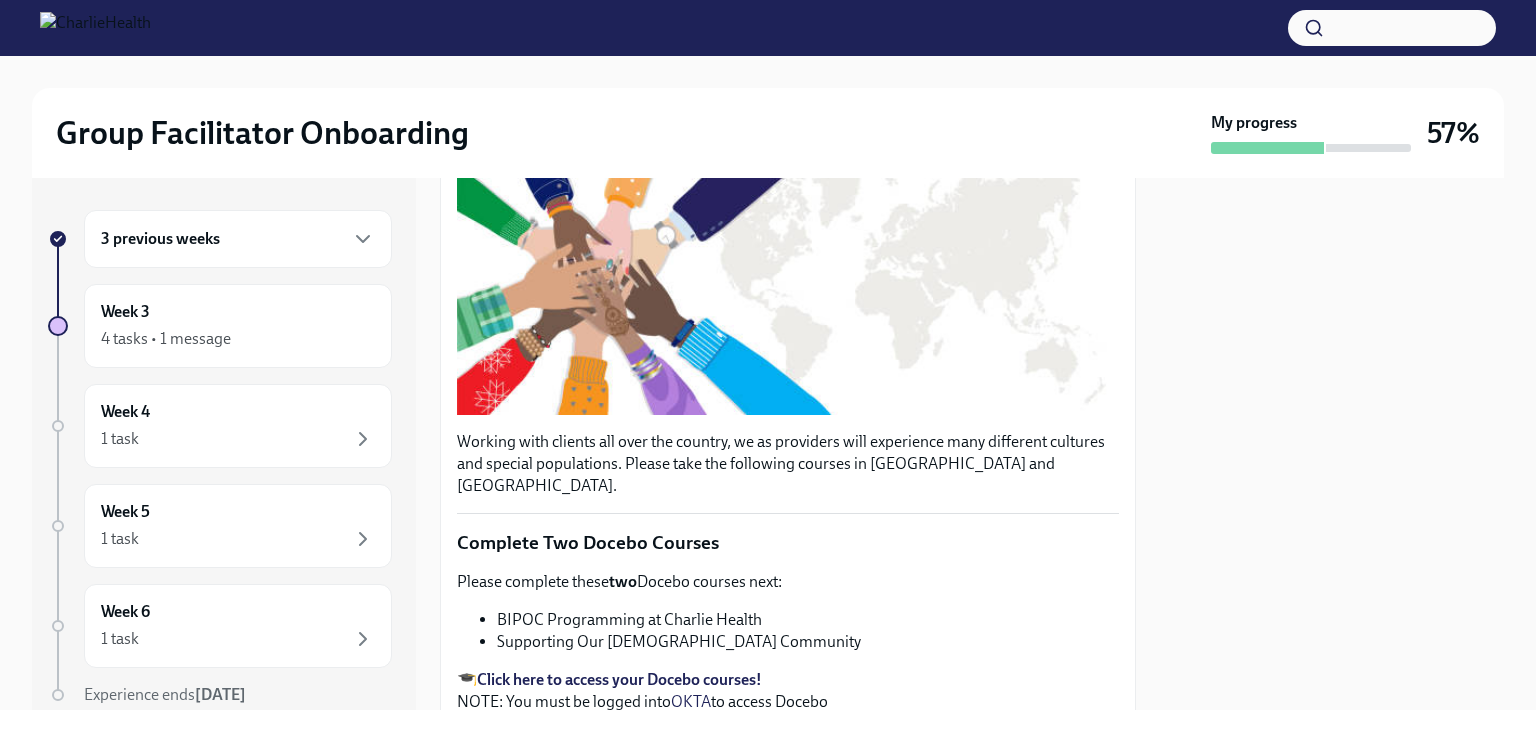 drag, startPoint x: 734, startPoint y: 604, endPoint x: 1112, endPoint y: 576, distance: 379.0356 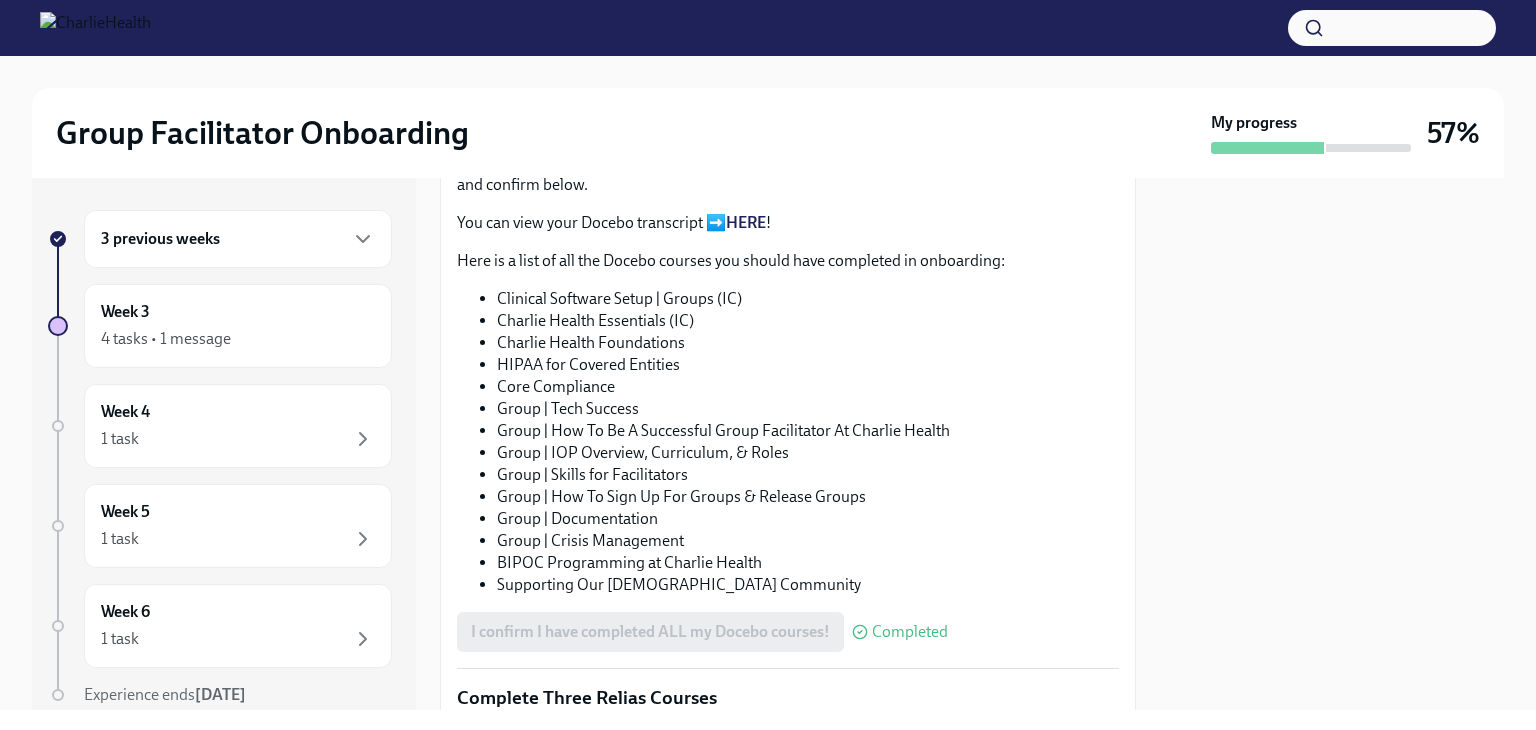 scroll, scrollTop: 1083, scrollLeft: 0, axis: vertical 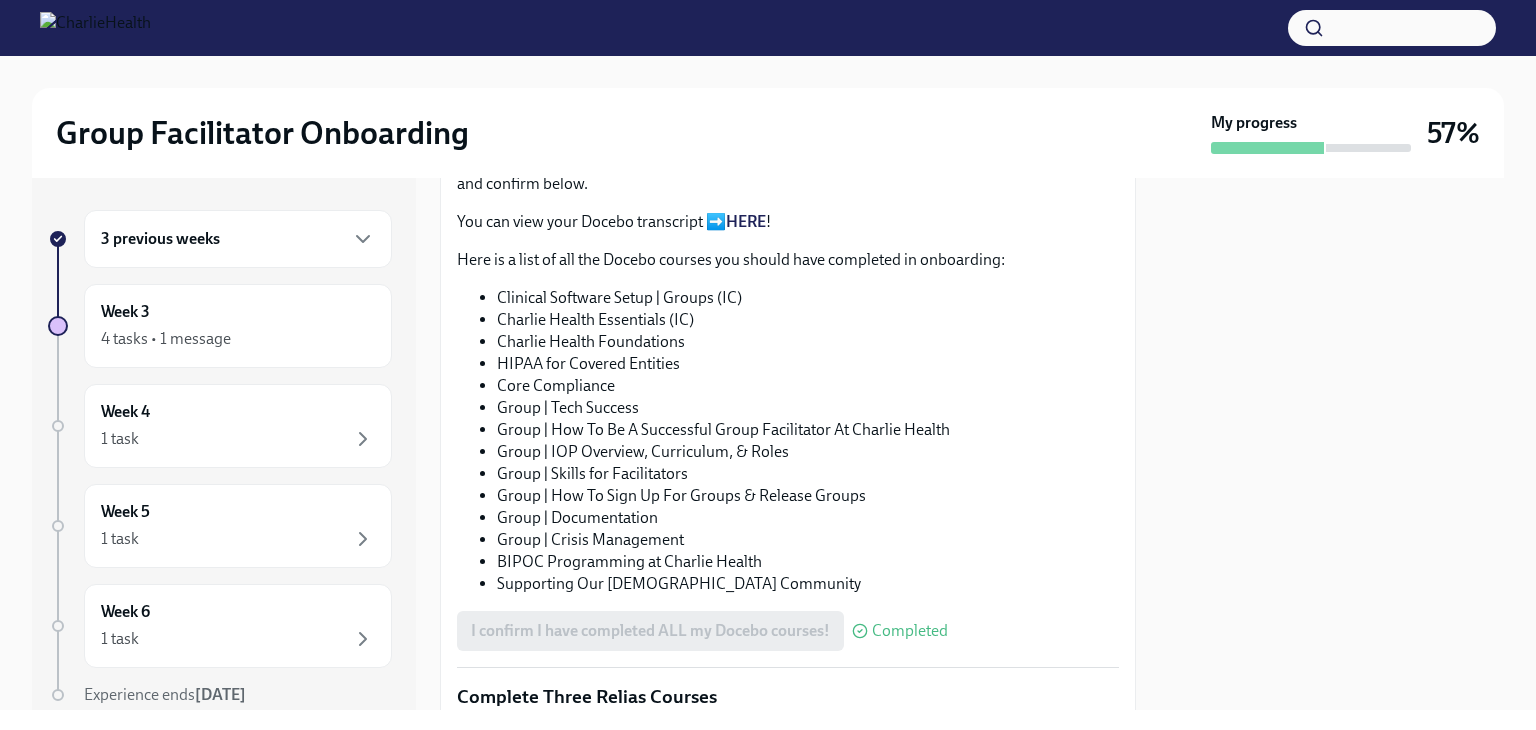 click on "4 tasks • 1 message" at bounding box center (166, 339) 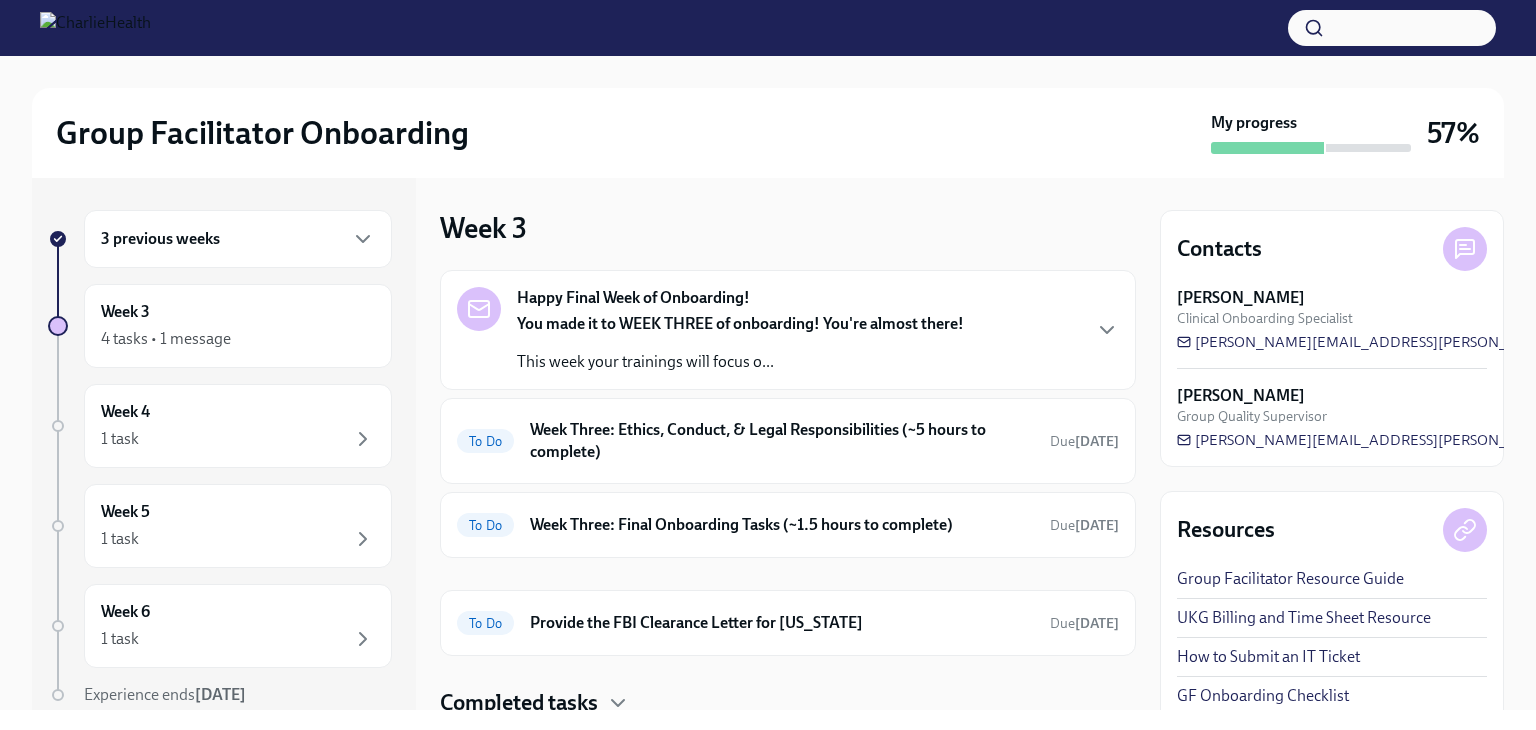 scroll, scrollTop: 0, scrollLeft: 0, axis: both 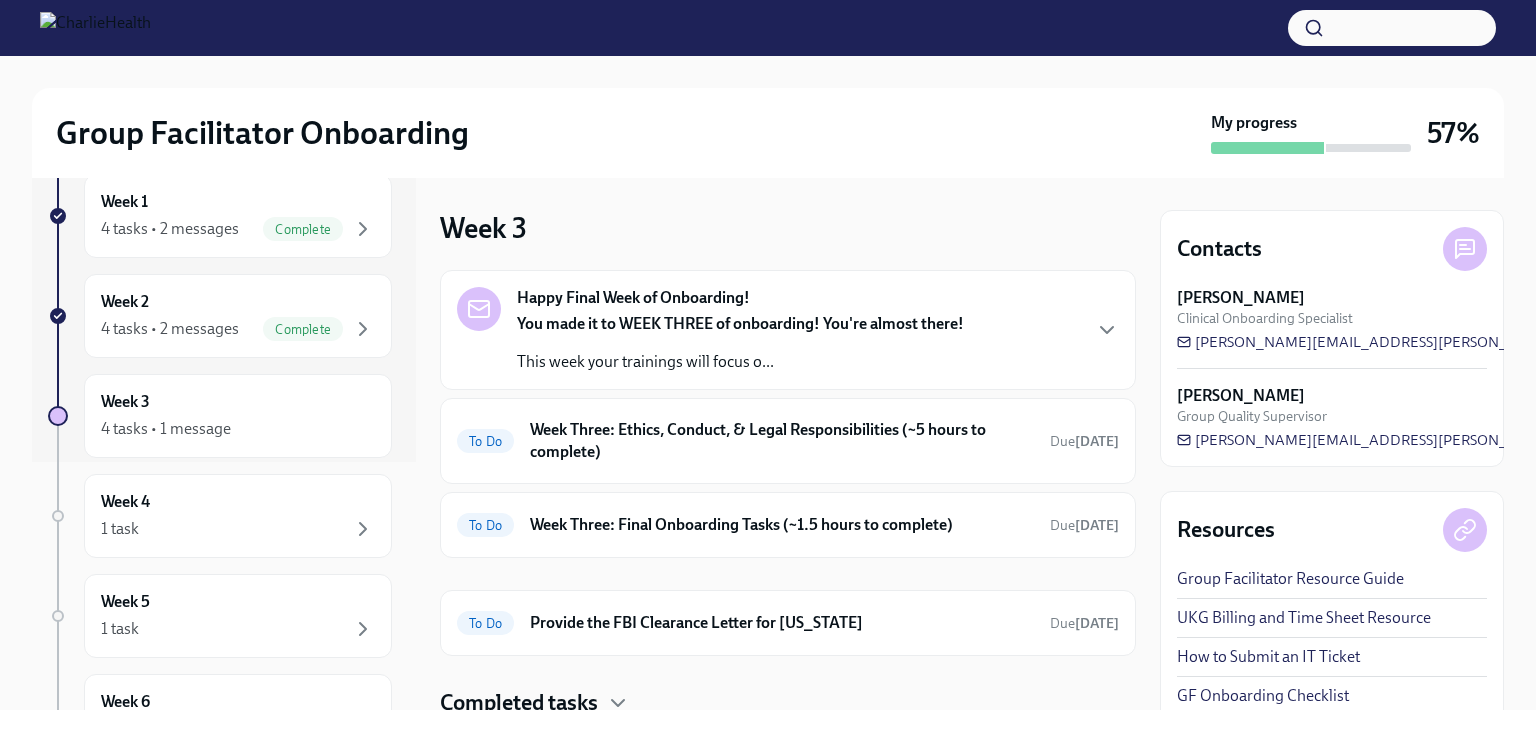 click on "4 tasks • 2 messages" at bounding box center [170, 329] 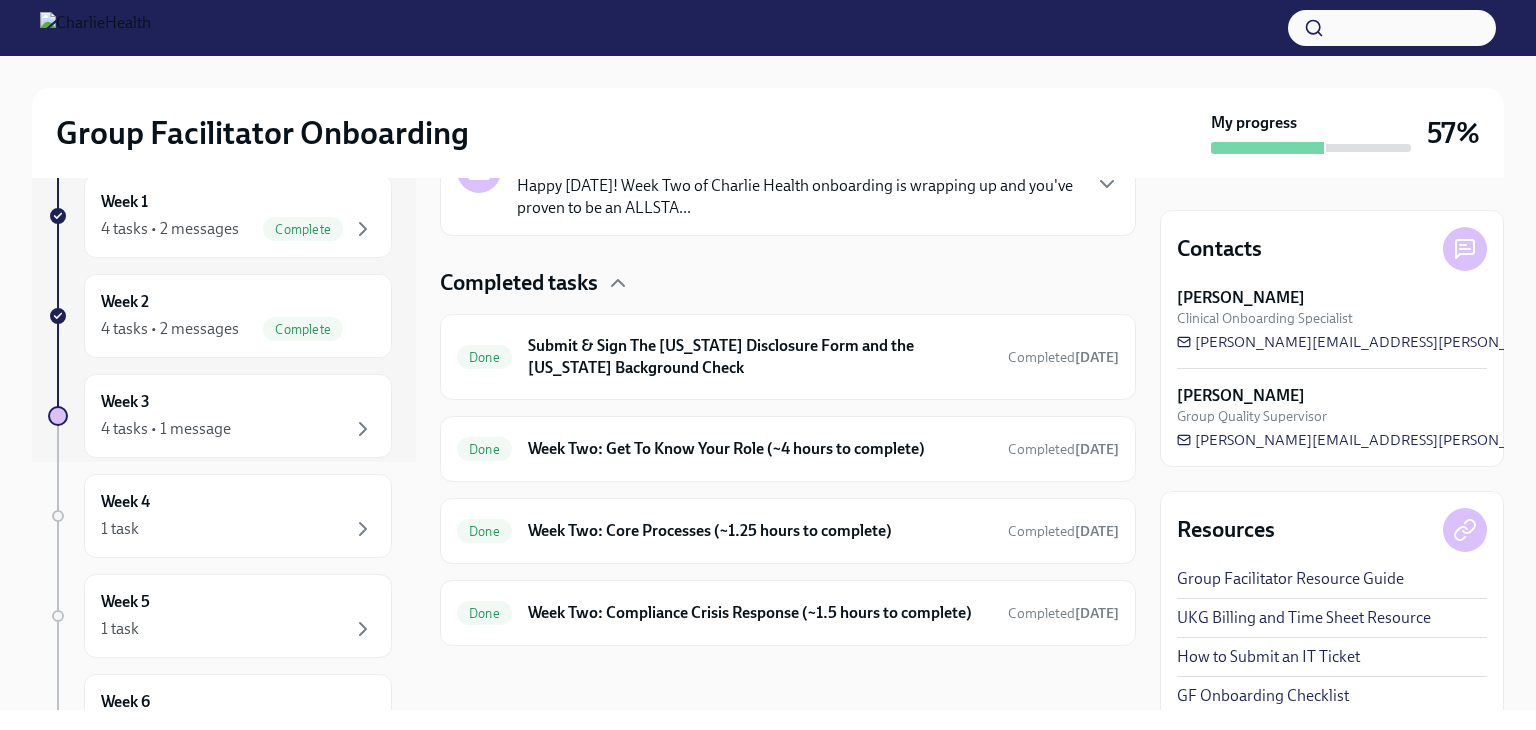 scroll, scrollTop: 545, scrollLeft: 0, axis: vertical 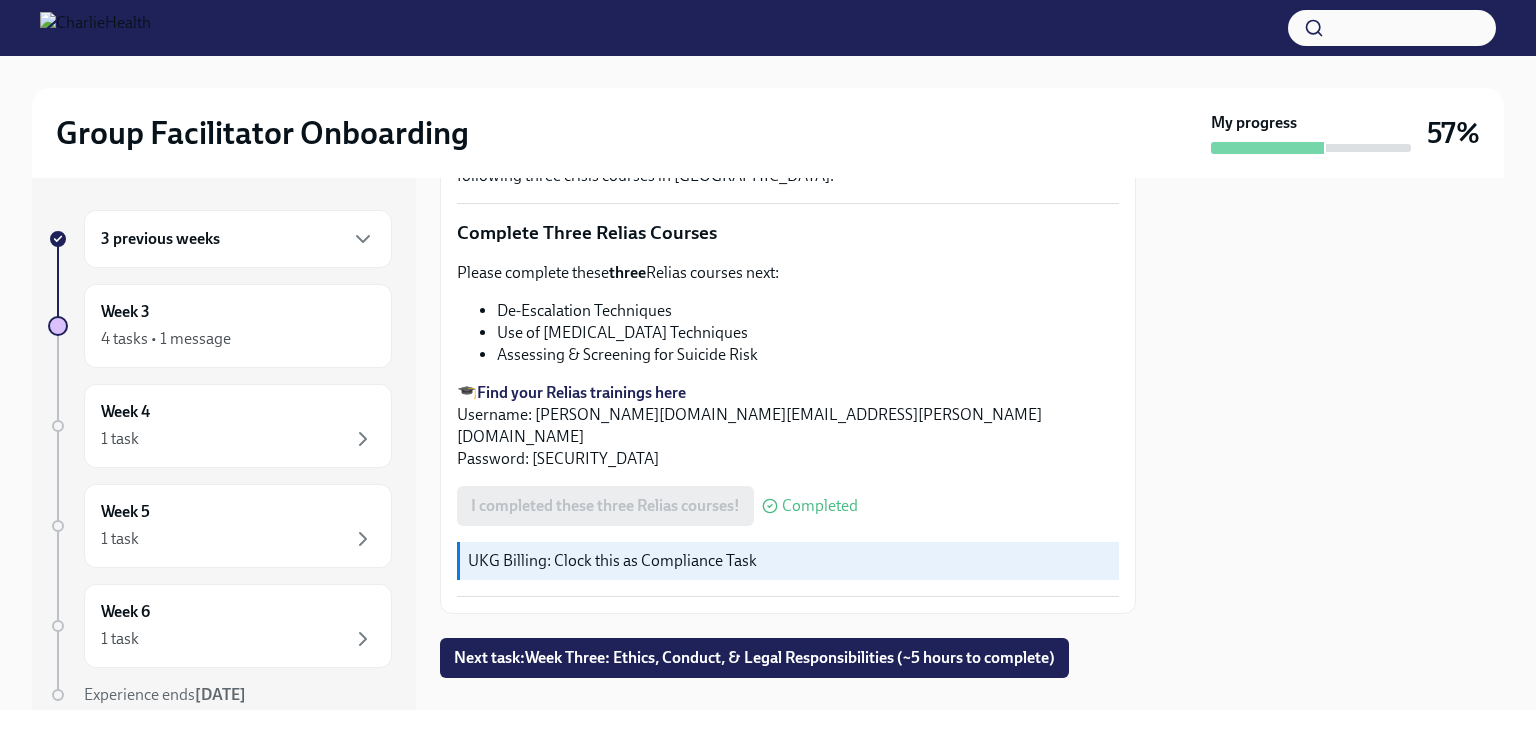 click on "Week 4 1 task" at bounding box center (238, 426) 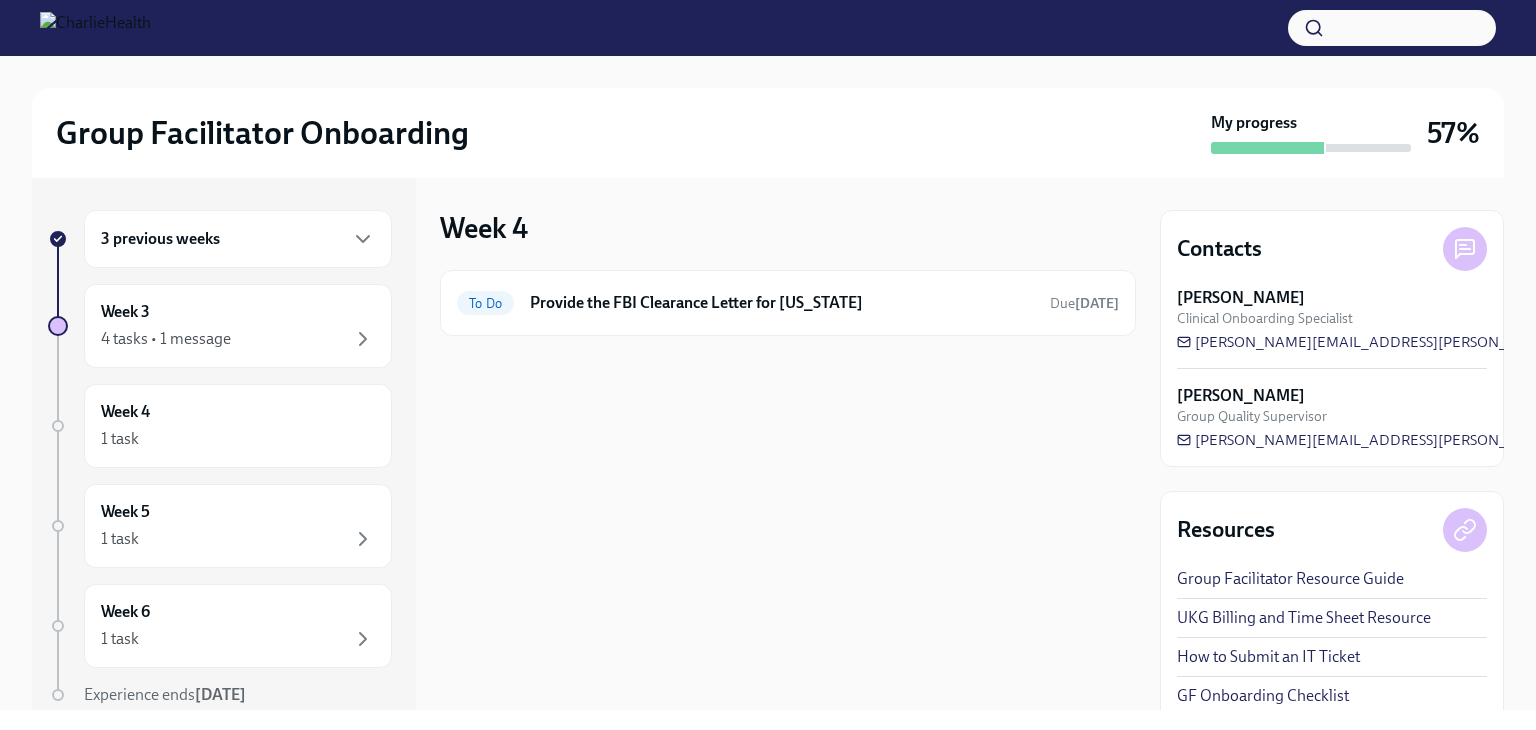 click on "1 task" at bounding box center [238, 439] 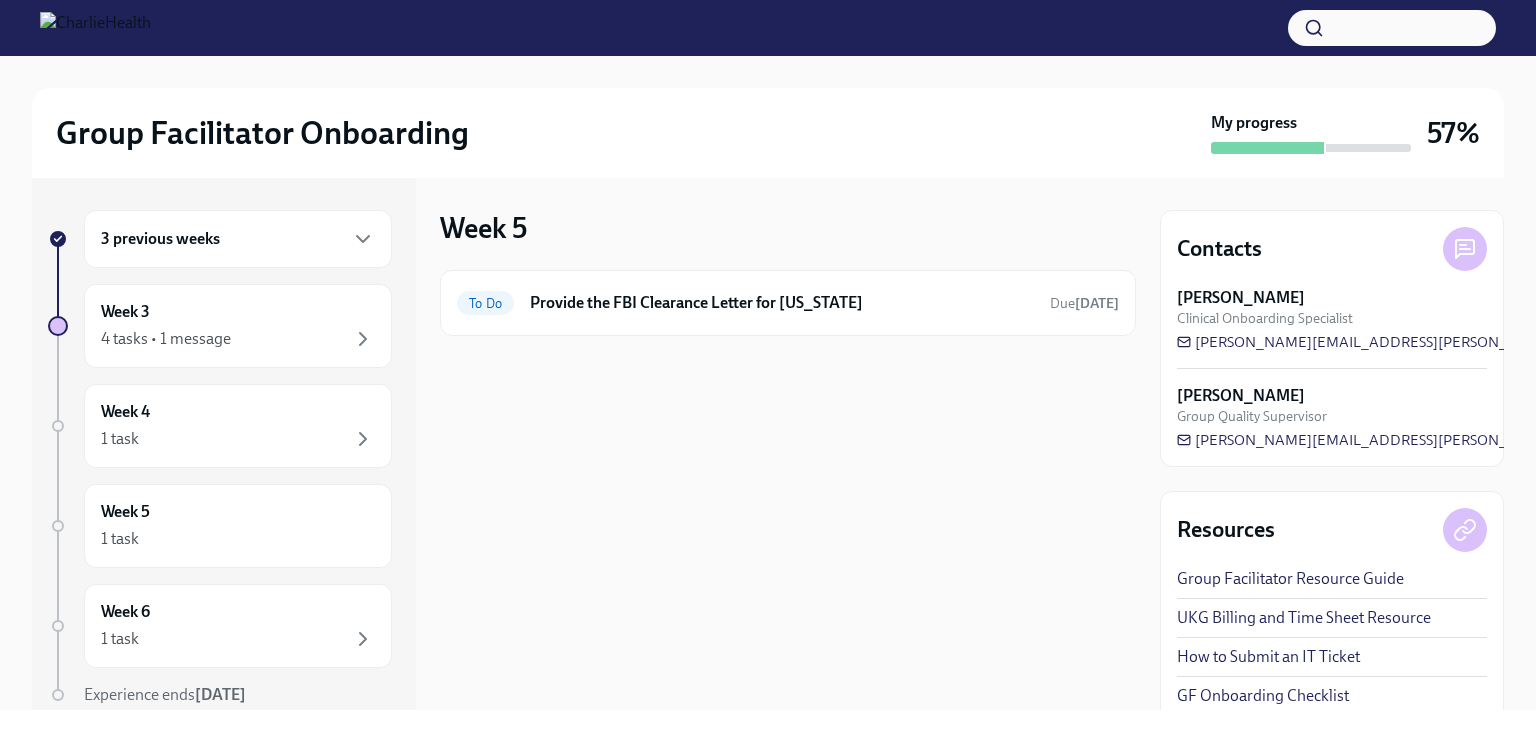 click on "Week 3 4 tasks • 1 message" at bounding box center [238, 326] 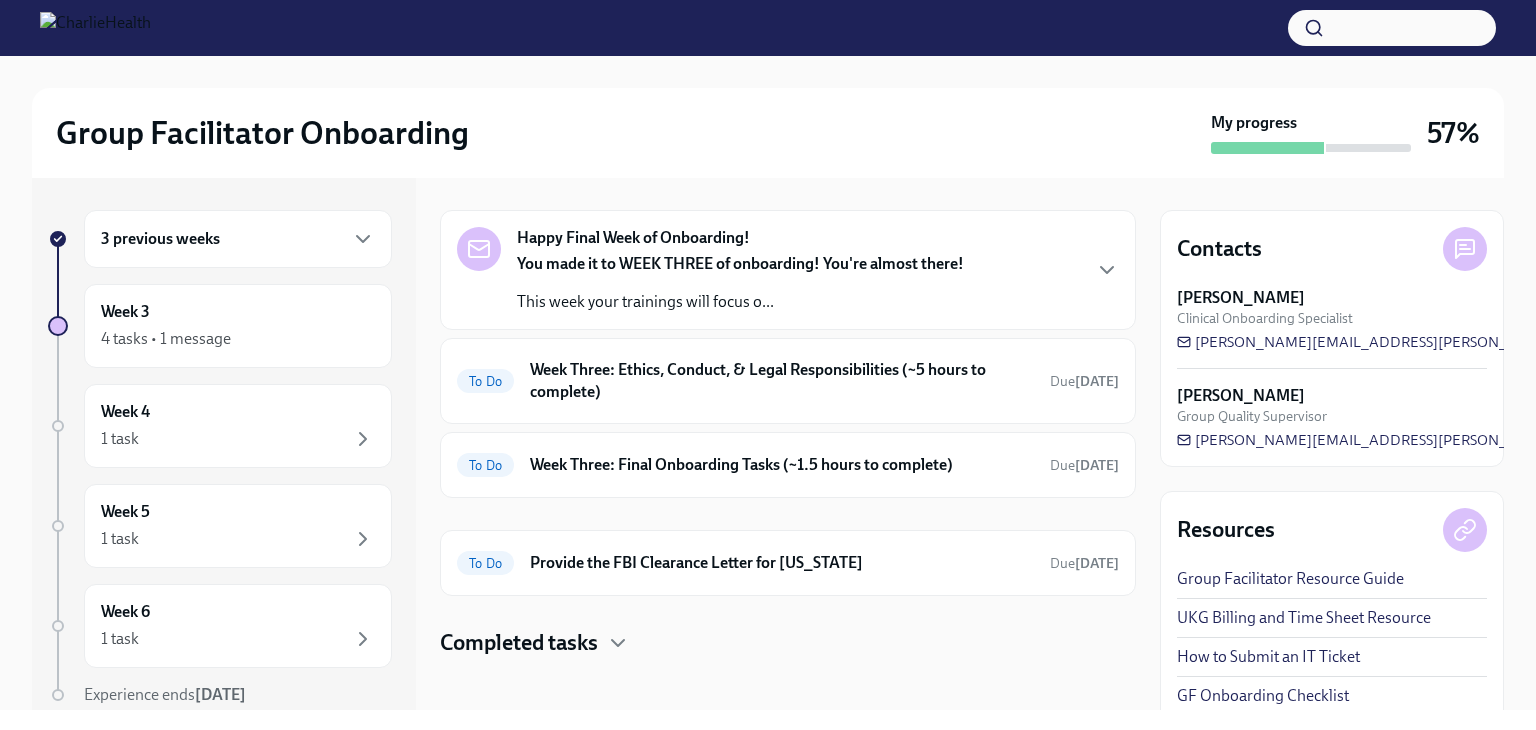 scroll, scrollTop: 70, scrollLeft: 0, axis: vertical 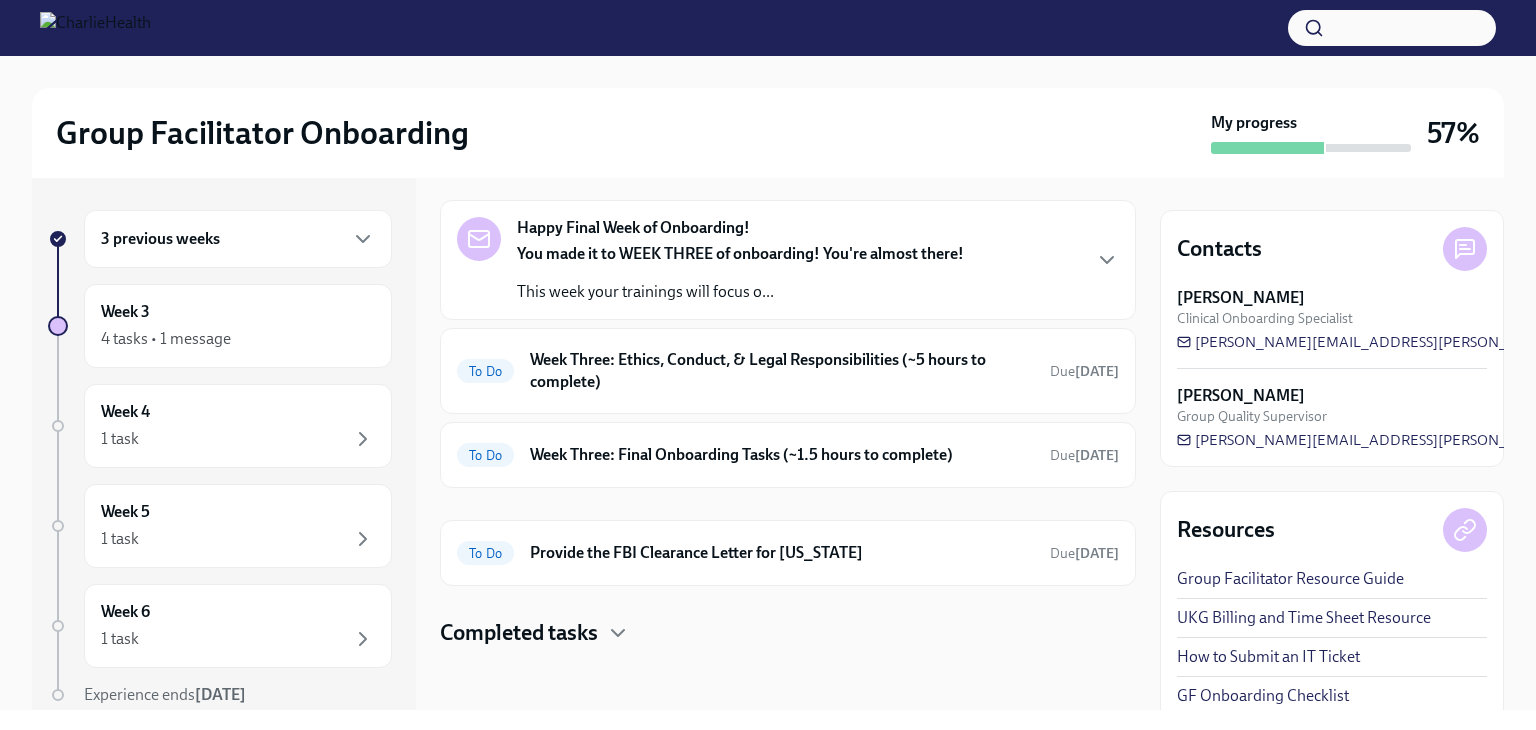 click on "Completed tasks" at bounding box center (788, 633) 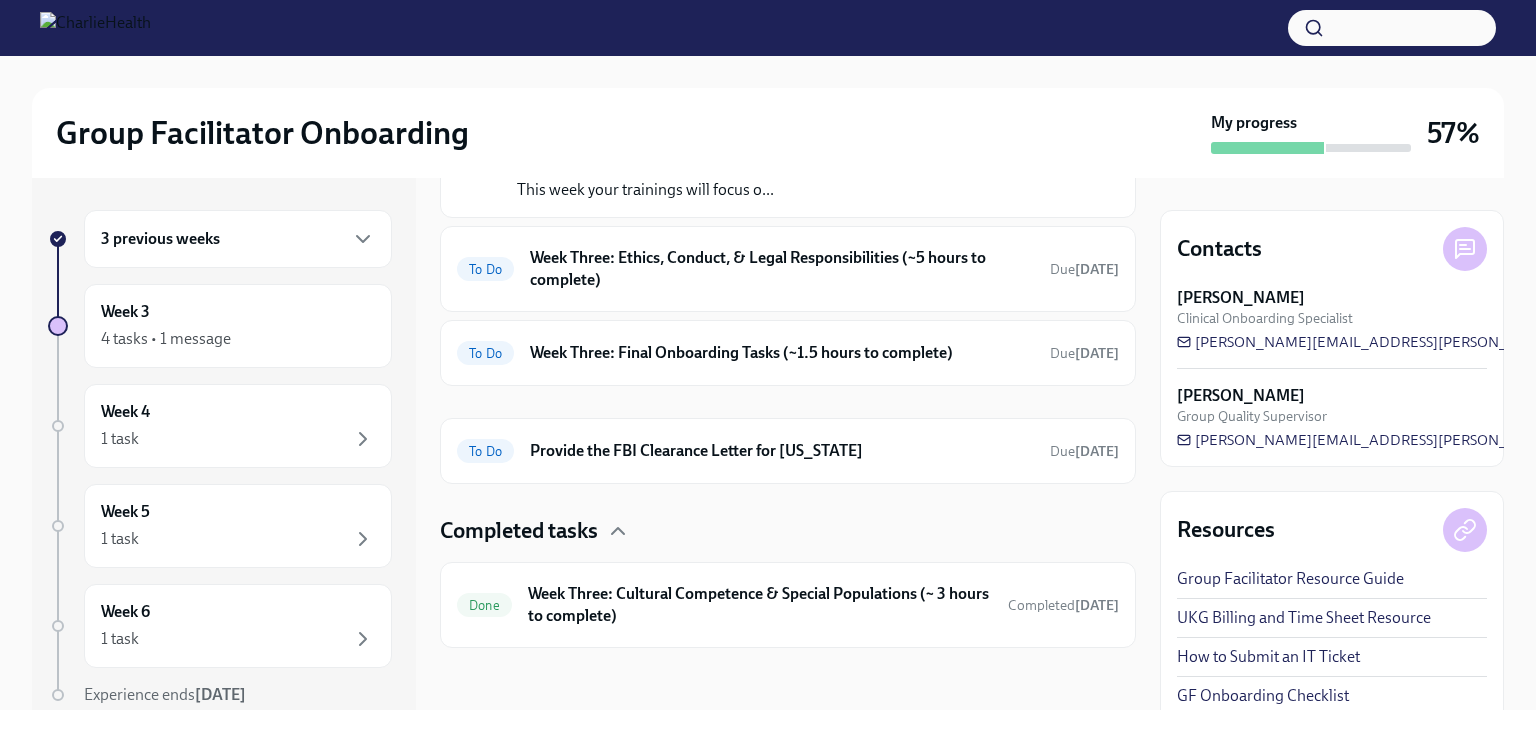scroll, scrollTop: 167, scrollLeft: 0, axis: vertical 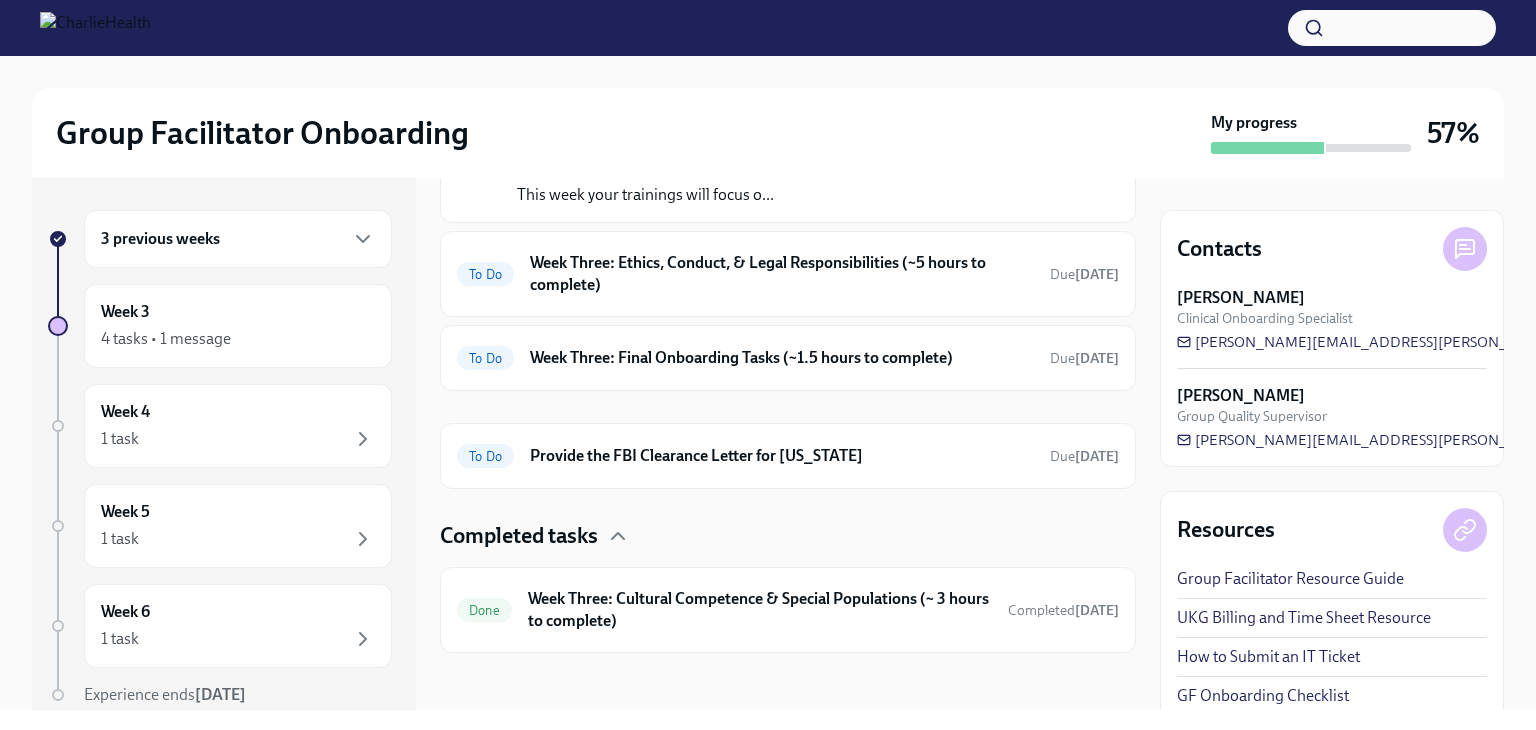 click on "Week Three: Cultural Competence & Special Populations (~ 3 hours to complete)" at bounding box center [760, 610] 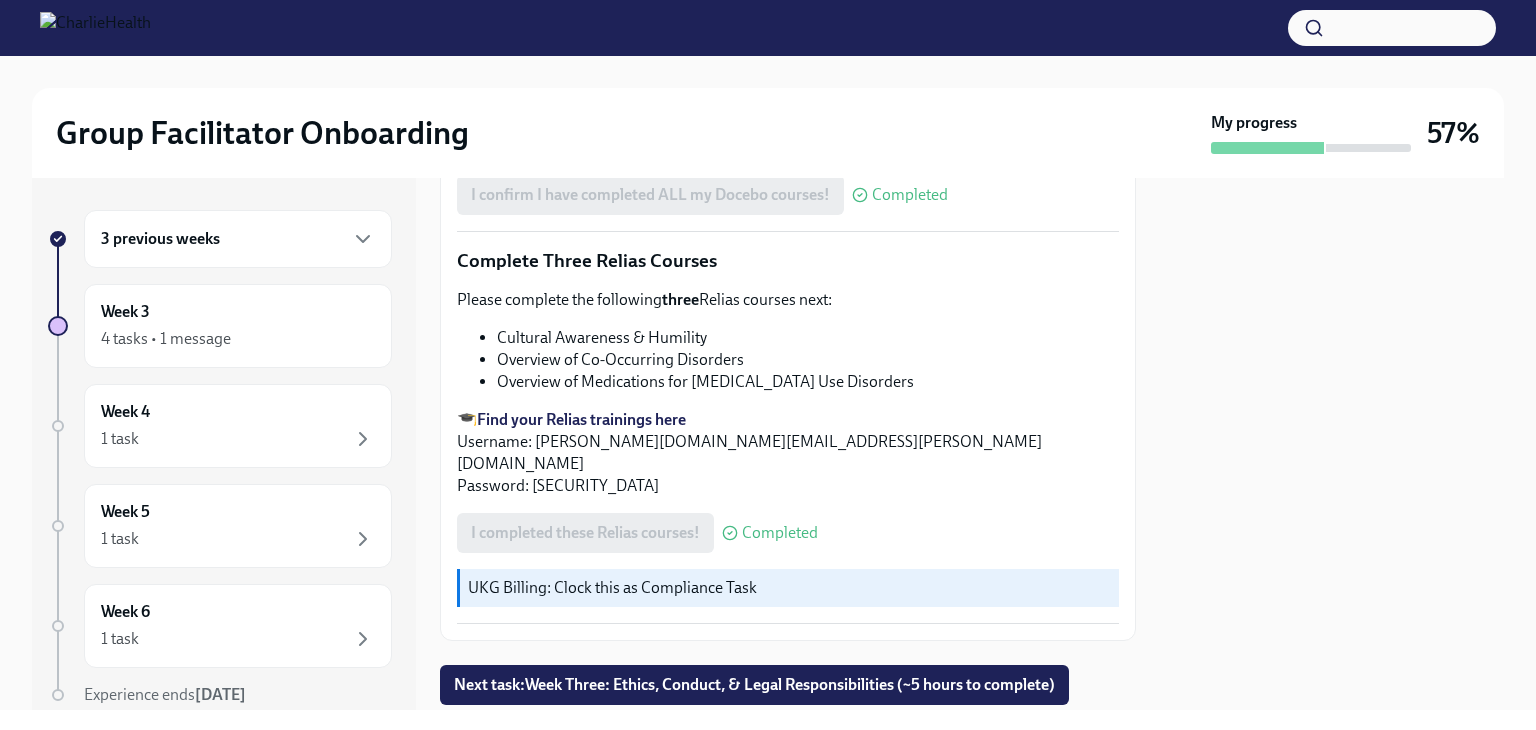 scroll, scrollTop: 1528, scrollLeft: 0, axis: vertical 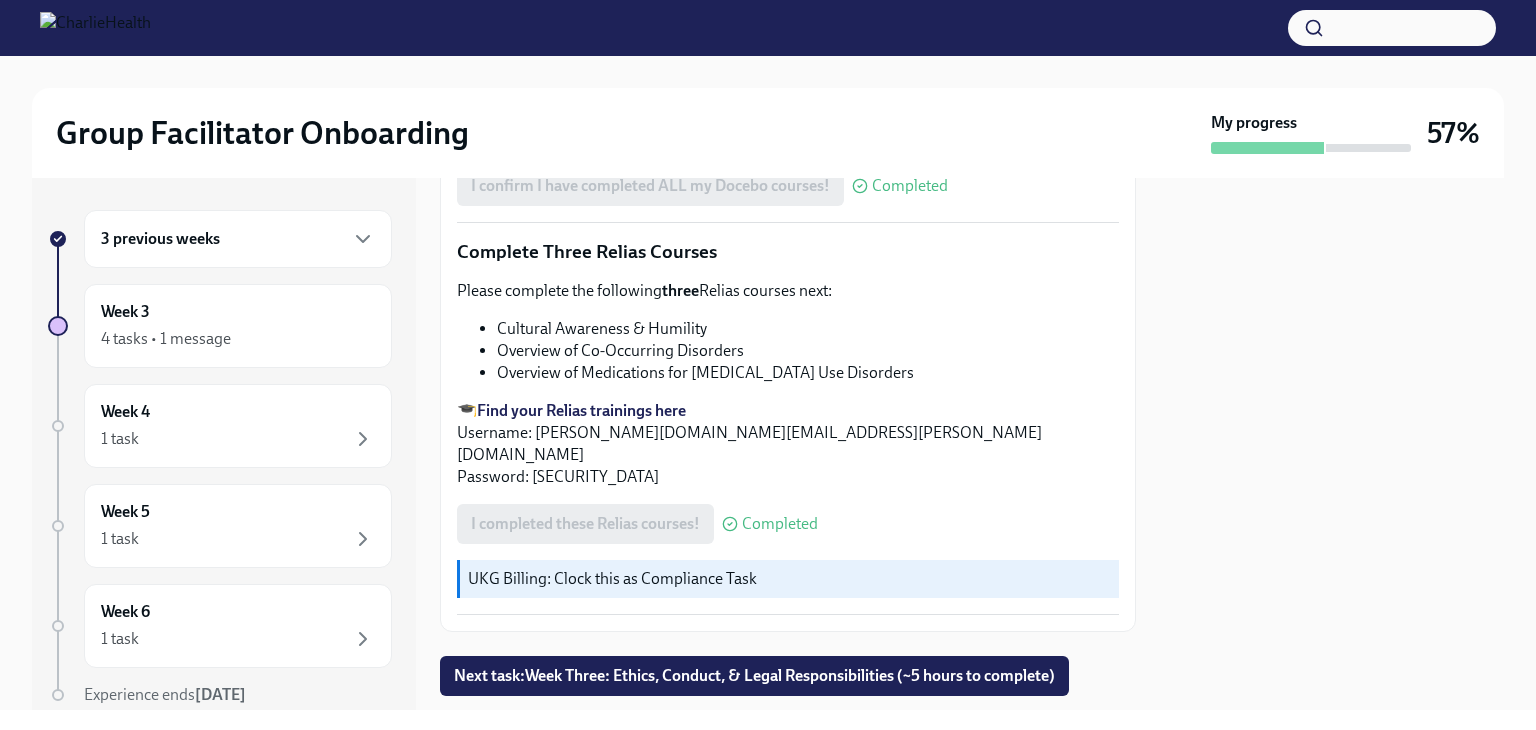 click on "Next task :  Week Three: Ethics, Conduct, & Legal Responsibilities (~5 hours to complete)" at bounding box center [754, 676] 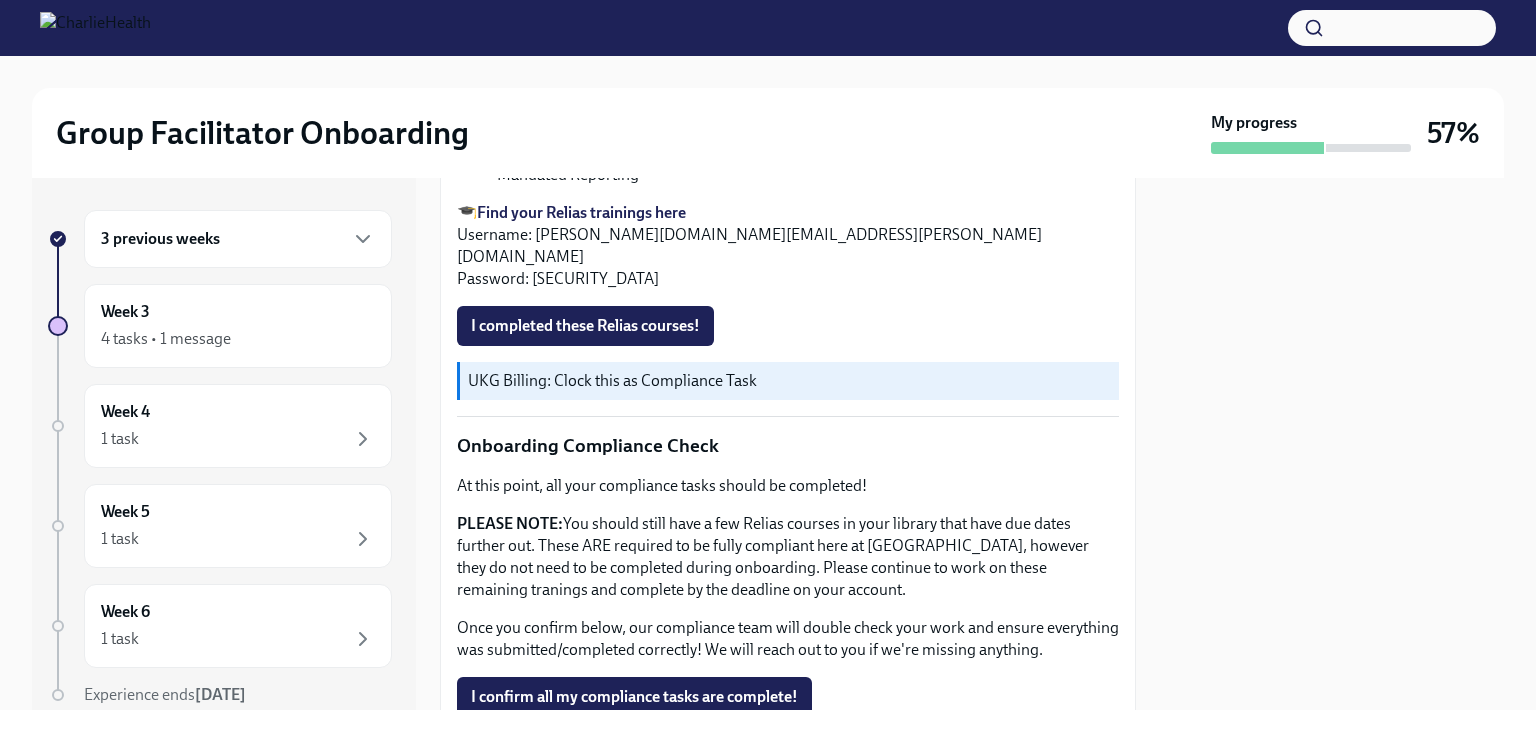 scroll, scrollTop: 1179, scrollLeft: 0, axis: vertical 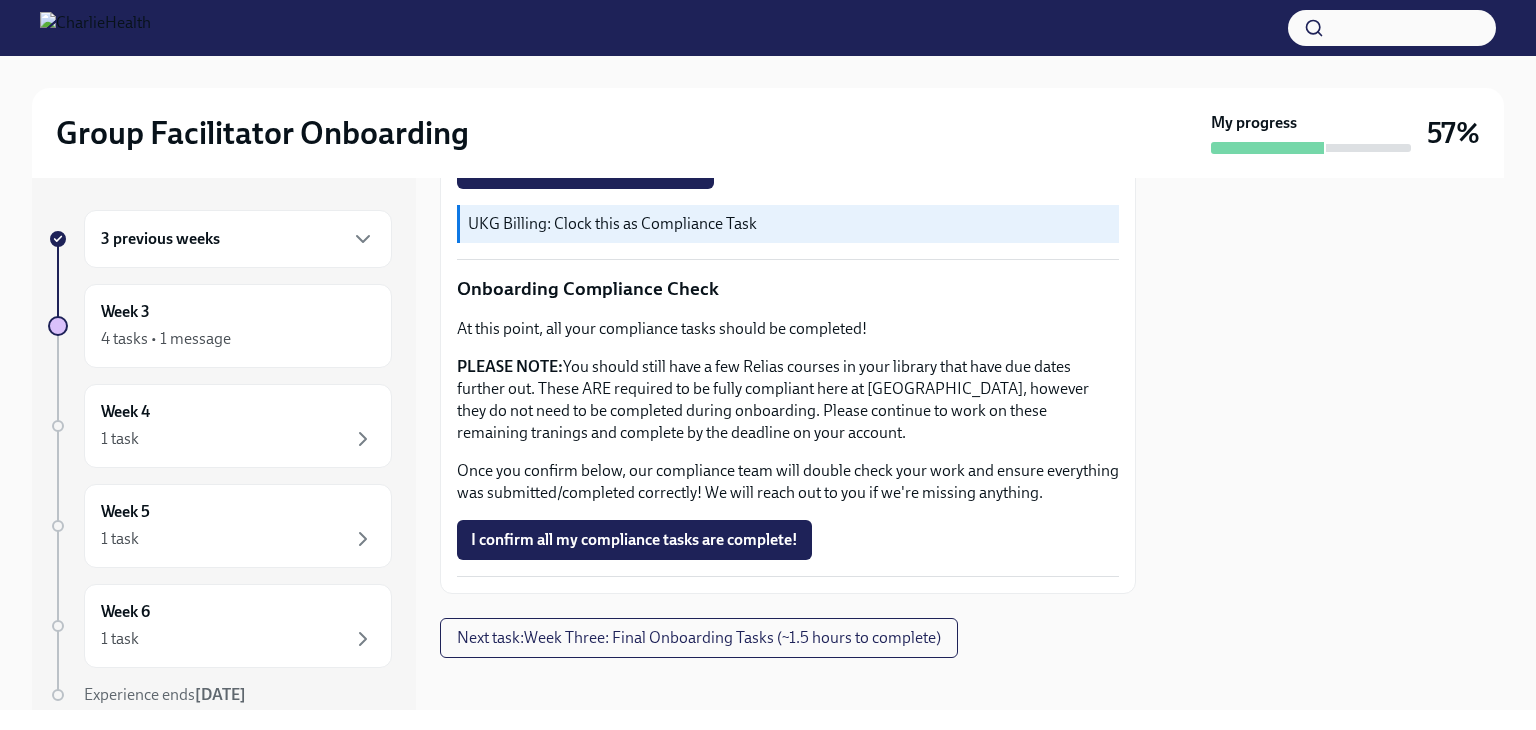 click on "Next task :  Week Three: Final Onboarding Tasks (~1.5 hours to complete)" at bounding box center (699, 638) 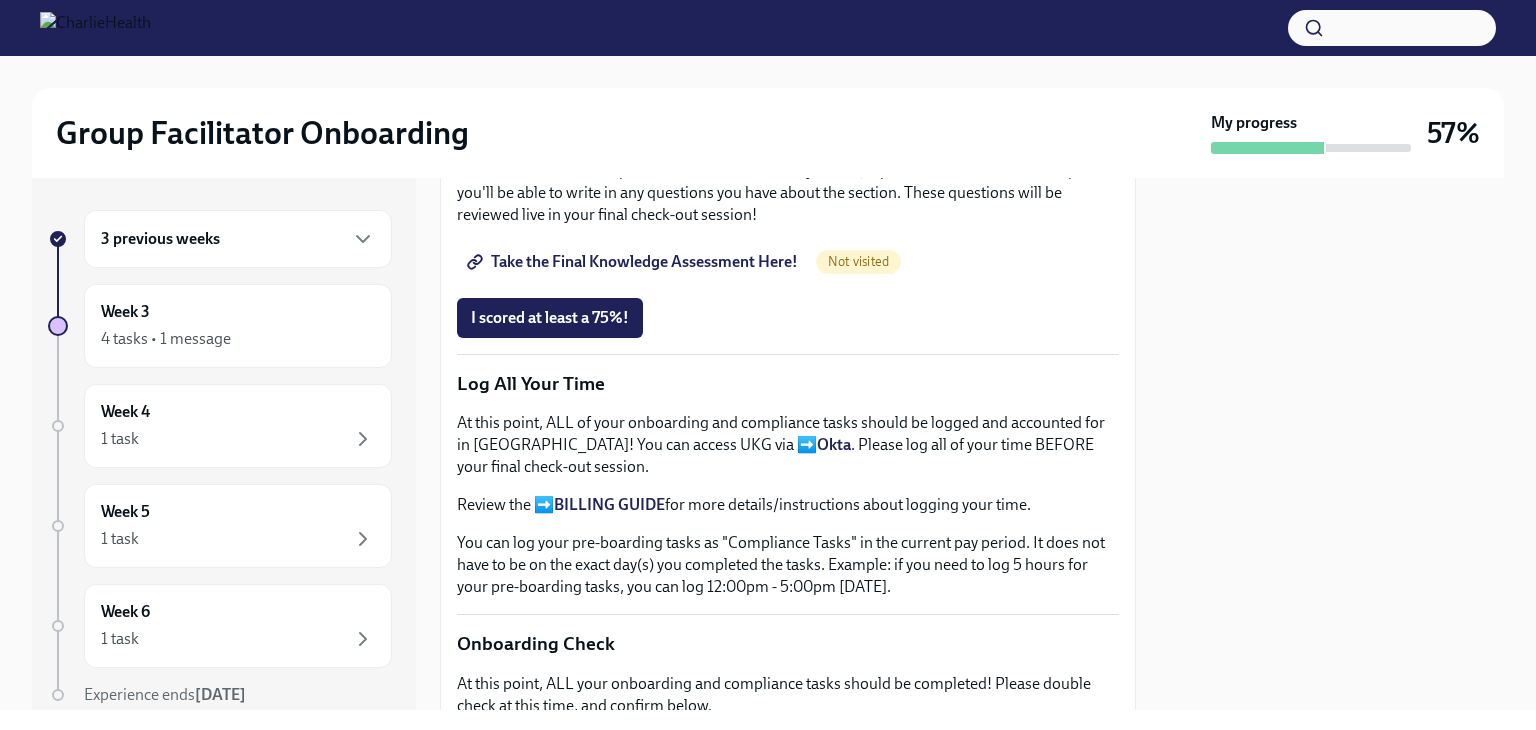 scroll, scrollTop: 1809, scrollLeft: 0, axis: vertical 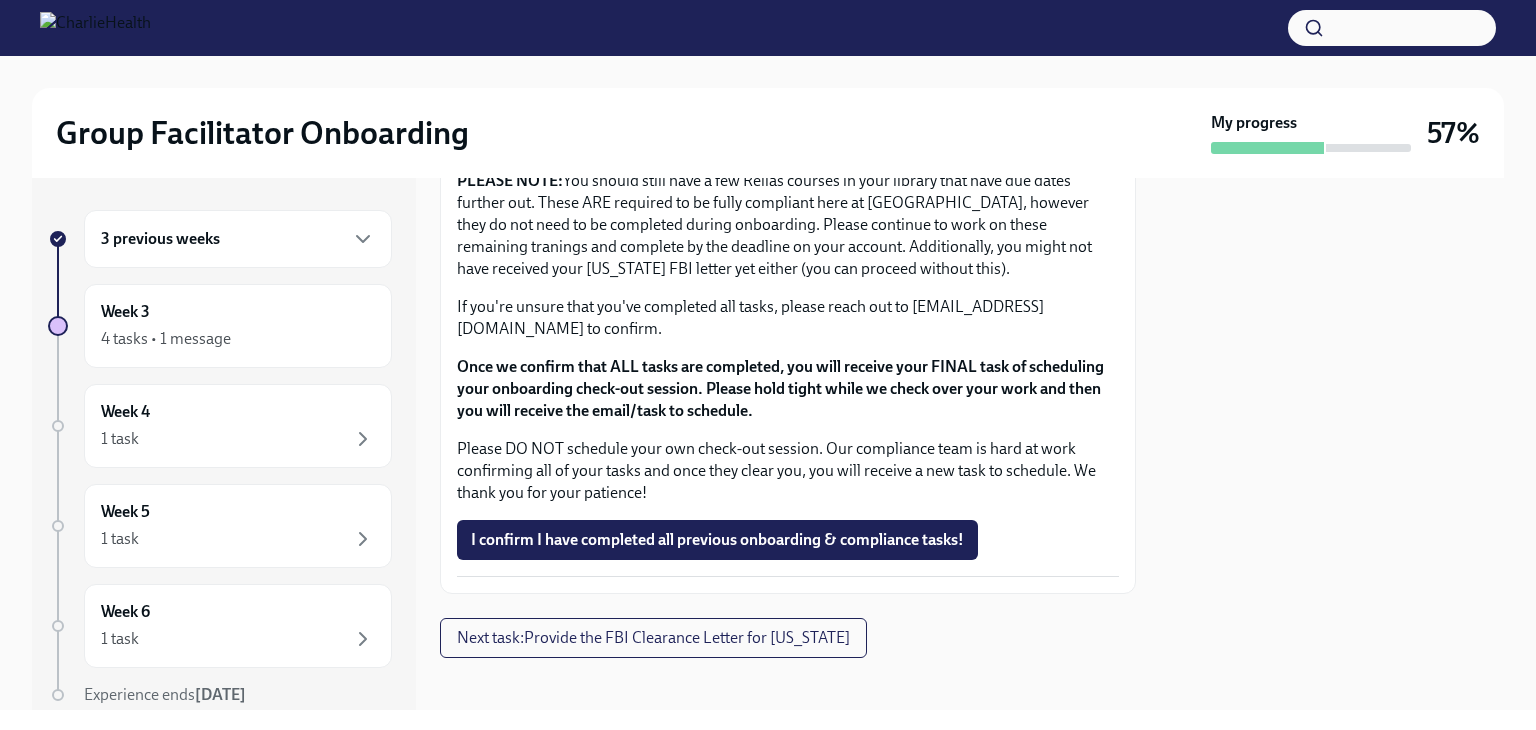 click on "Next task :  Provide the FBI Clearance Letter for [US_STATE]" at bounding box center (653, 638) 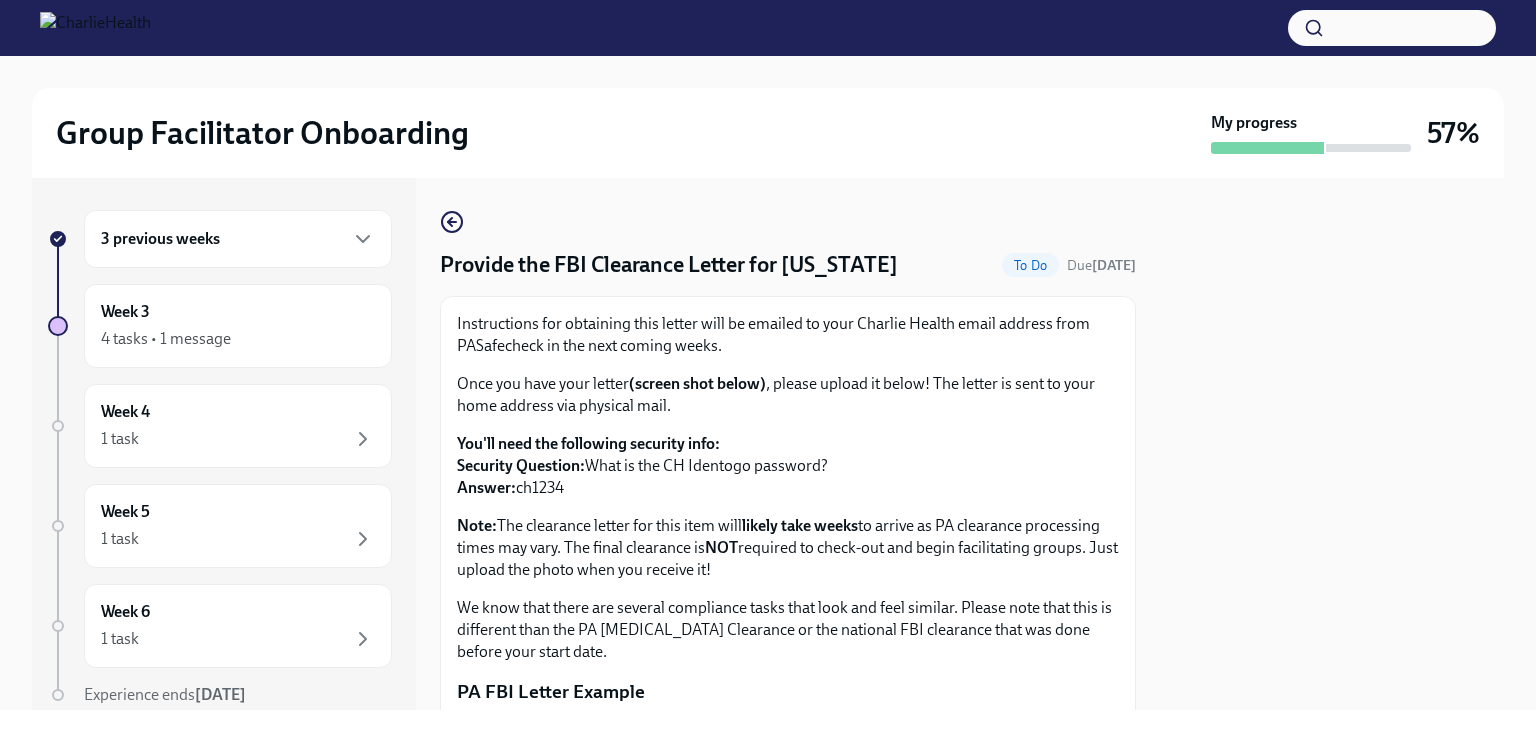 scroll, scrollTop: 434, scrollLeft: 0, axis: vertical 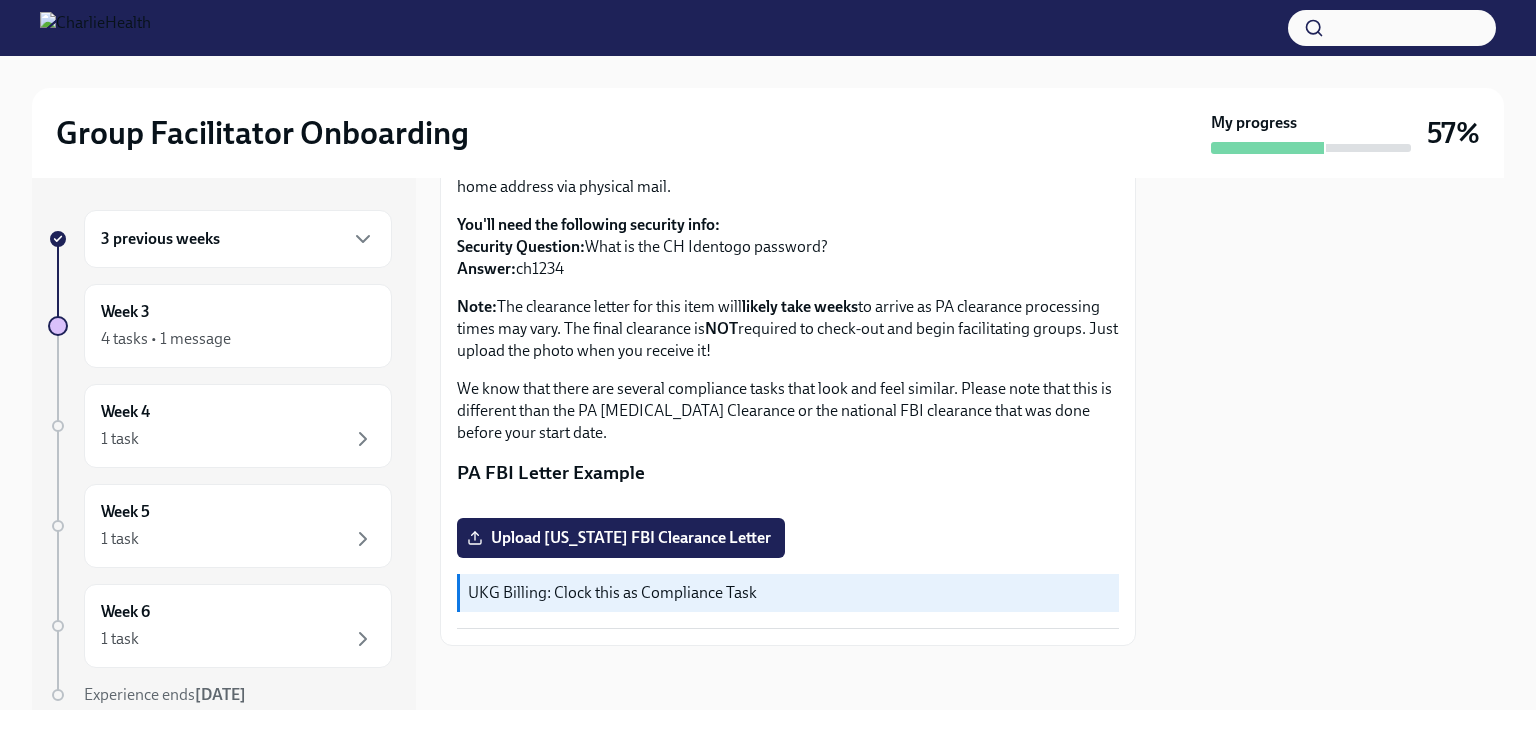 click on "Upload [US_STATE] FBI Clearance Letter" at bounding box center [621, 538] 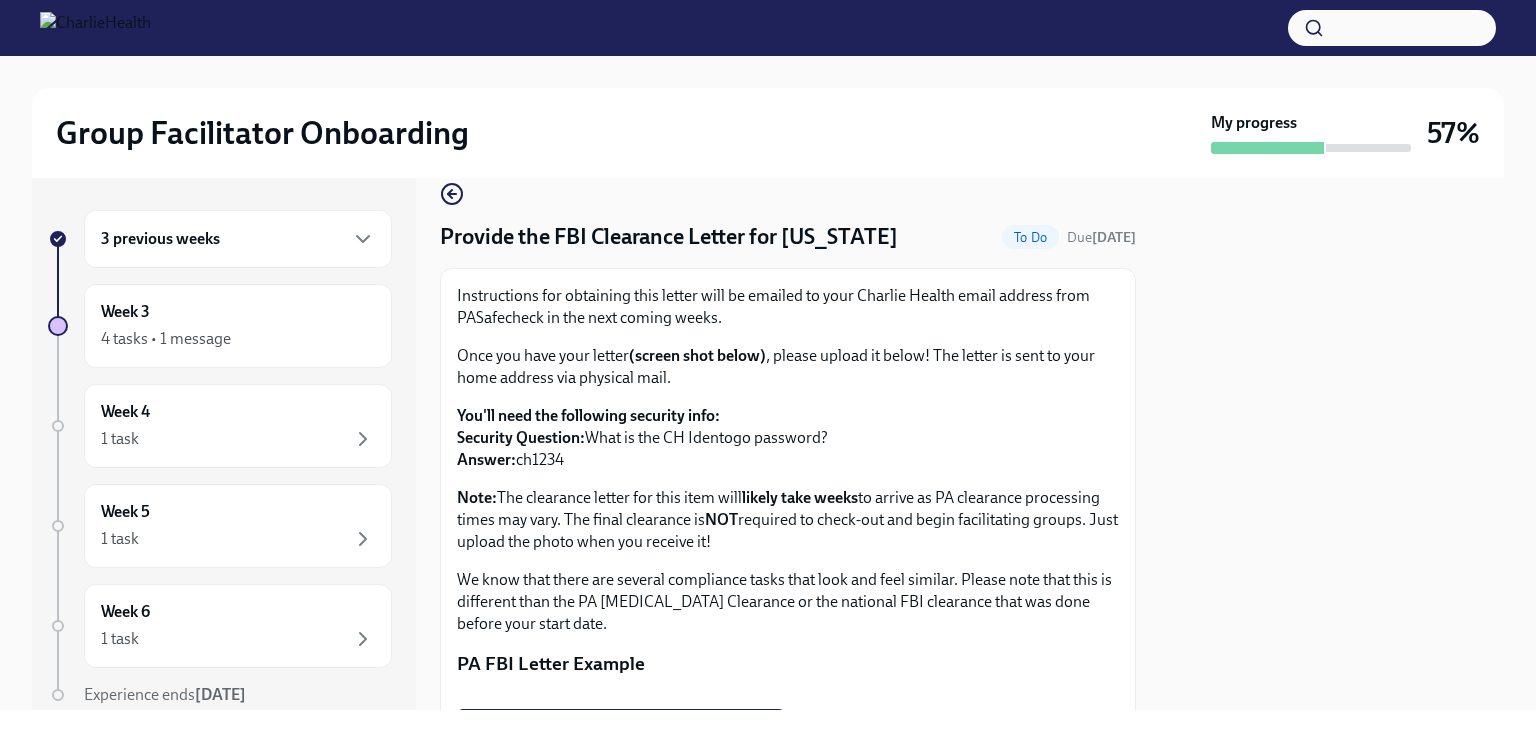 scroll, scrollTop: 0, scrollLeft: 0, axis: both 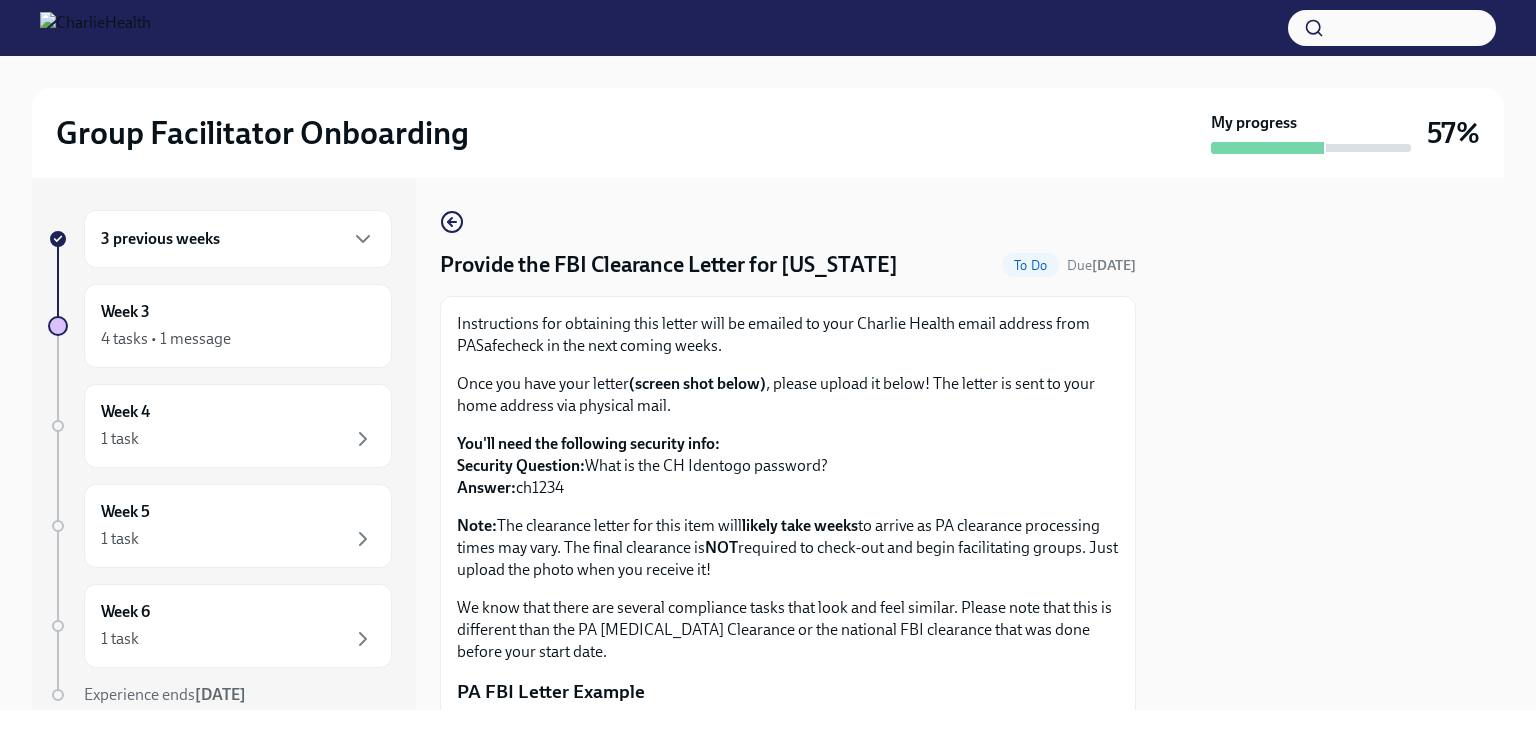 click 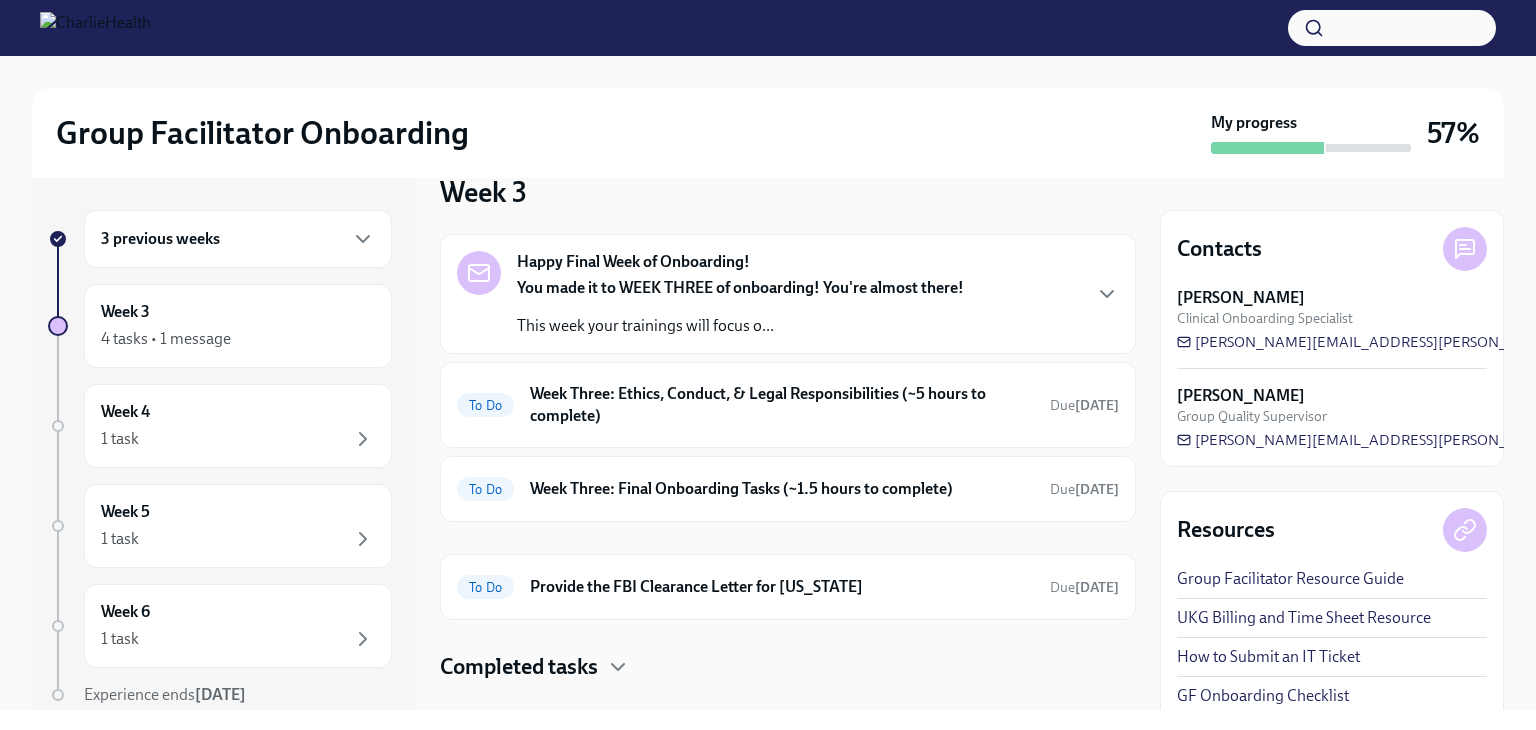 scroll, scrollTop: 38, scrollLeft: 0, axis: vertical 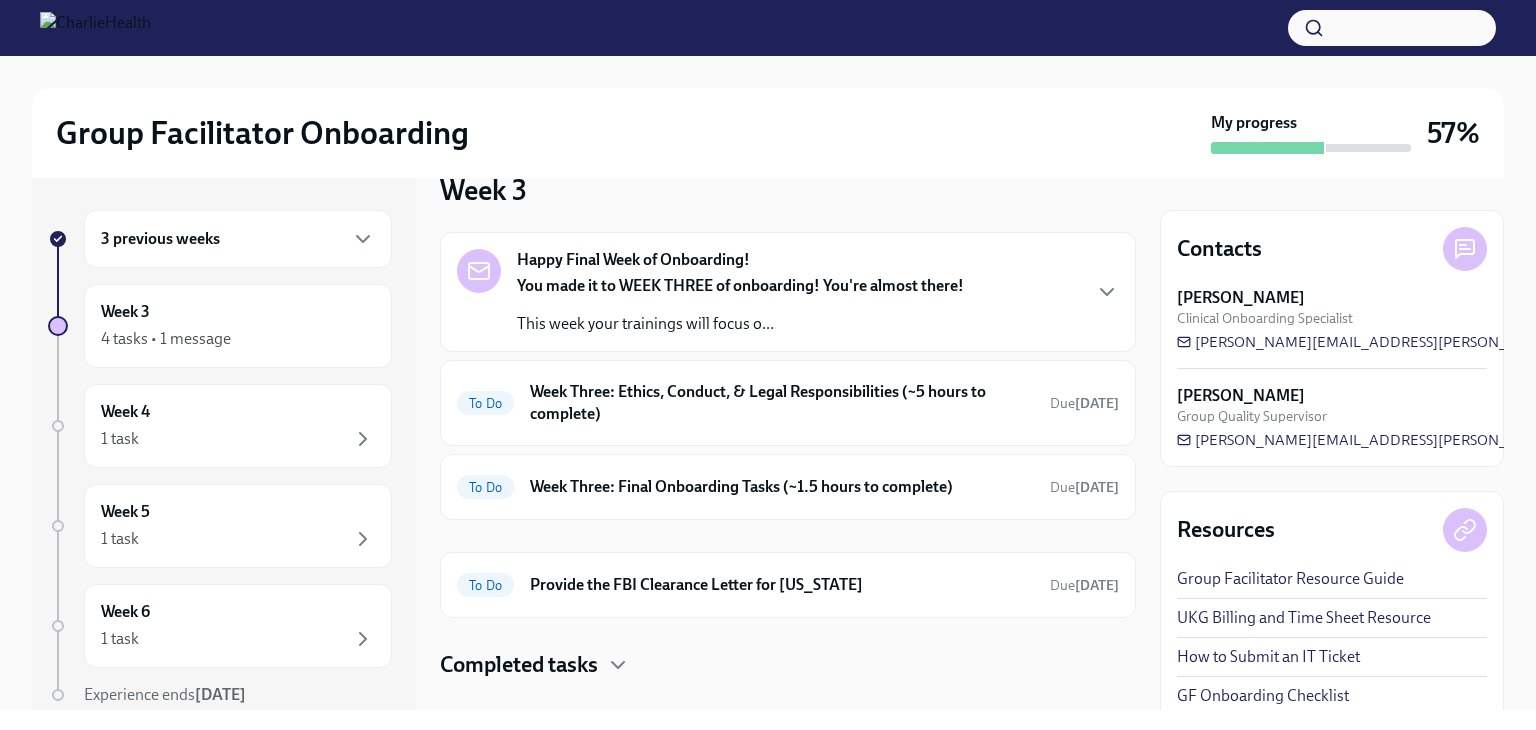 click on "Week Three: Final Onboarding Tasks (~1.5 hours to complete)" at bounding box center (782, 487) 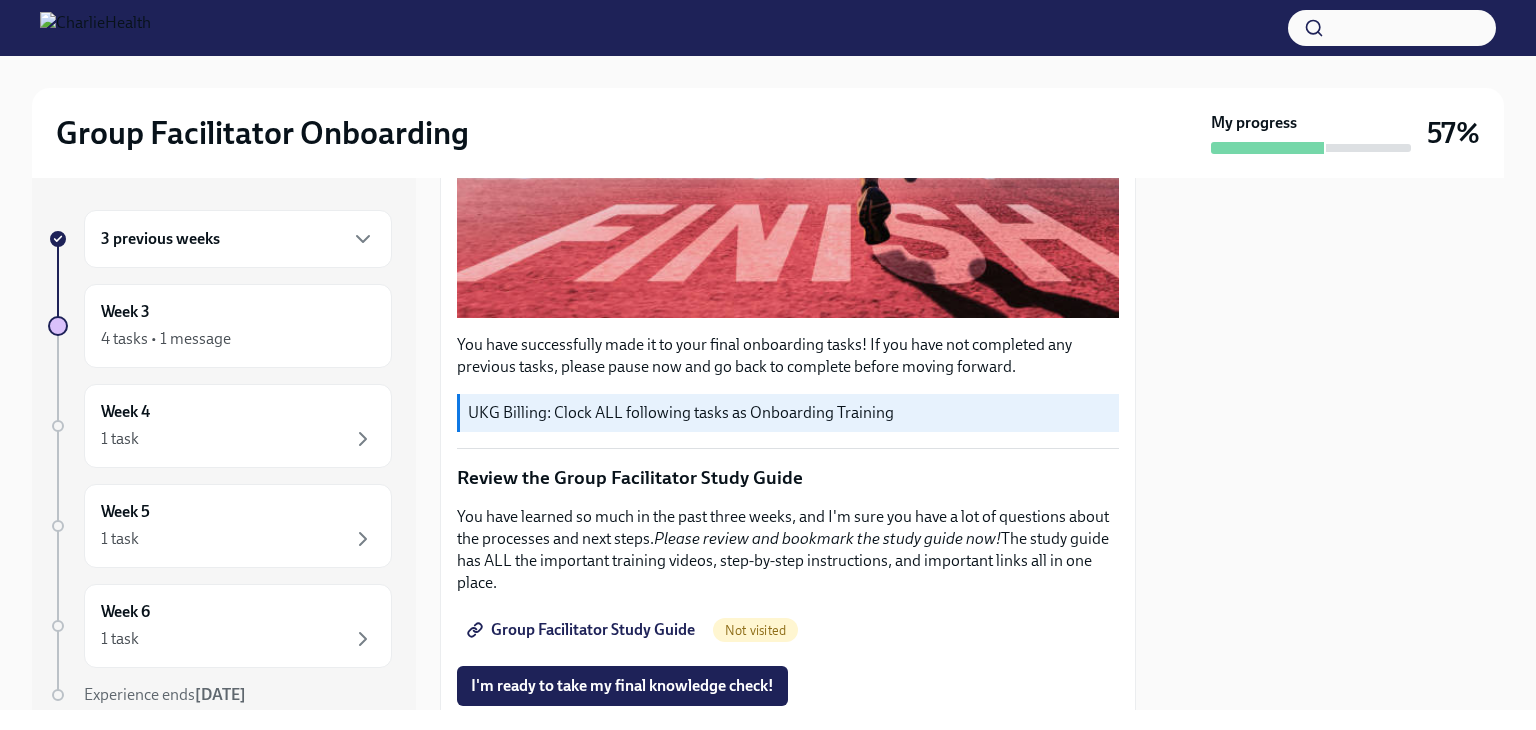 scroll, scrollTop: 604, scrollLeft: 0, axis: vertical 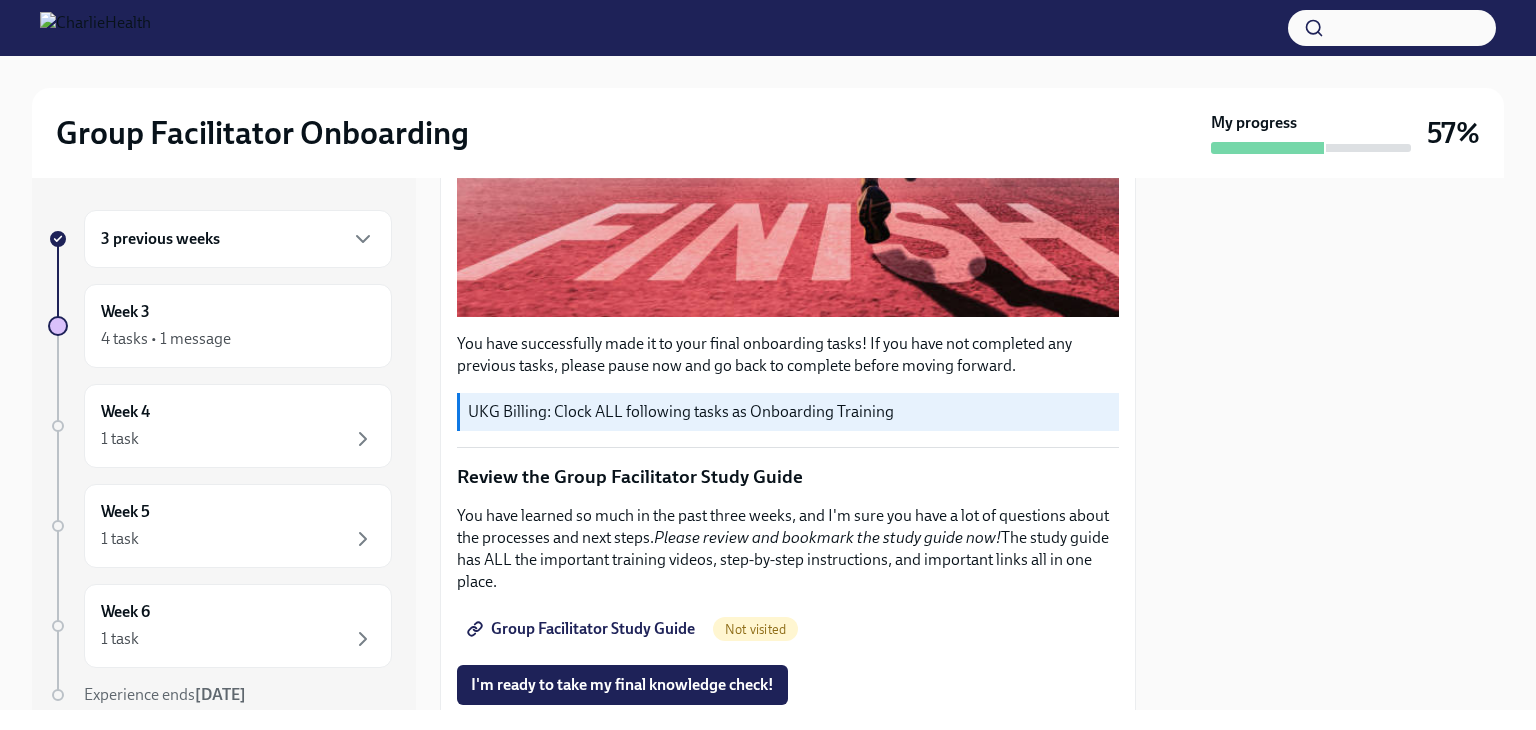 click on "Group Facilitator Study Guide" at bounding box center (583, 629) 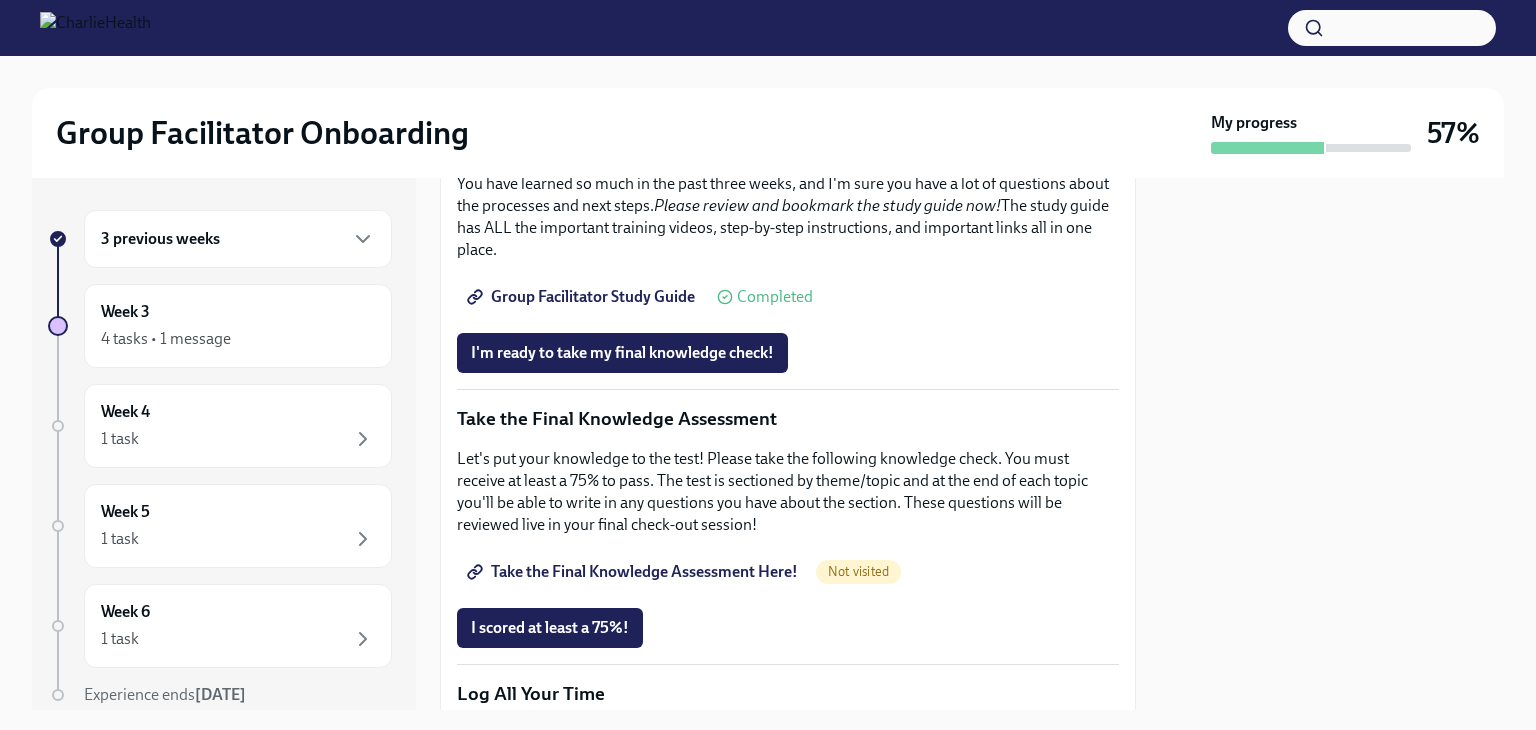 scroll, scrollTop: 936, scrollLeft: 0, axis: vertical 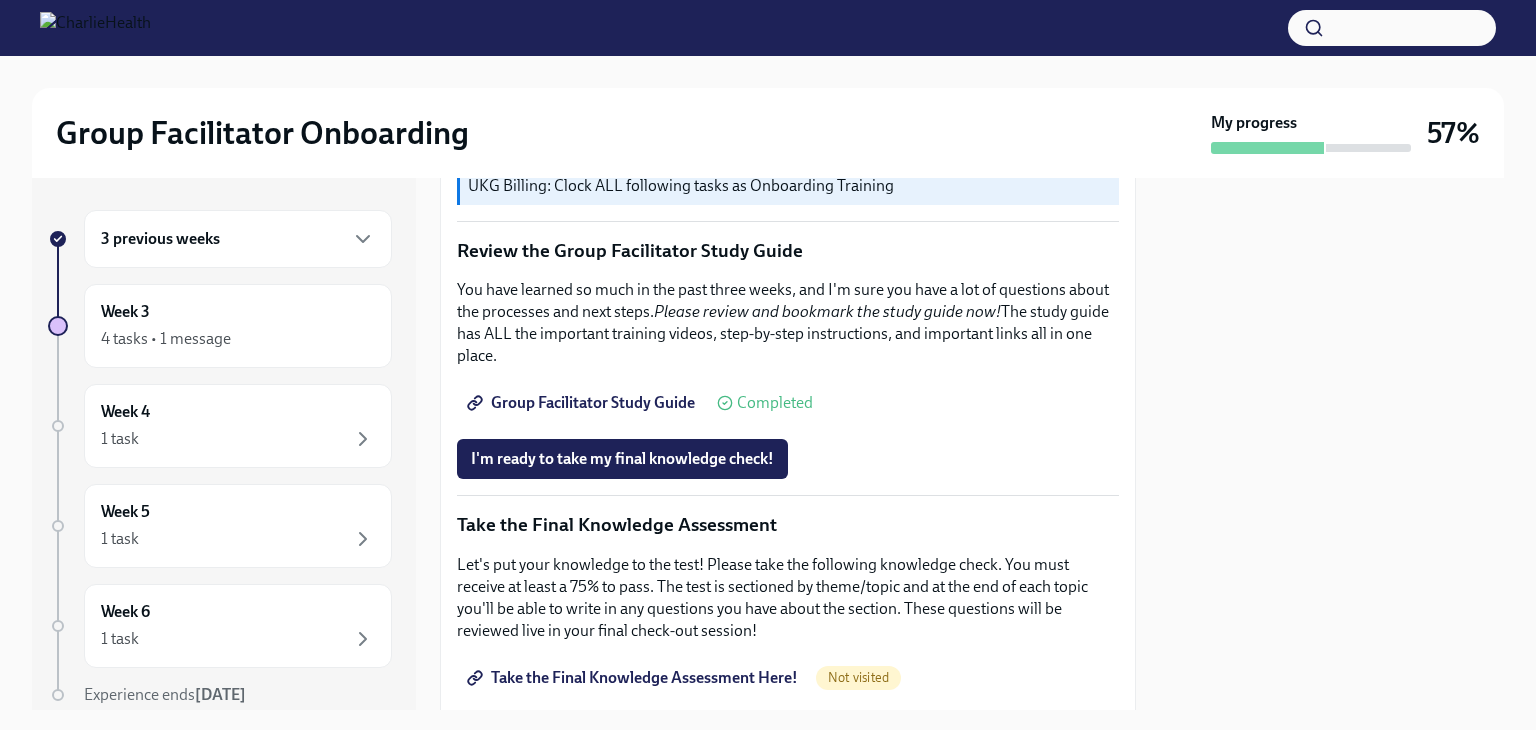 click on "I'm ready to take my final knowledge check!" at bounding box center (622, 459) 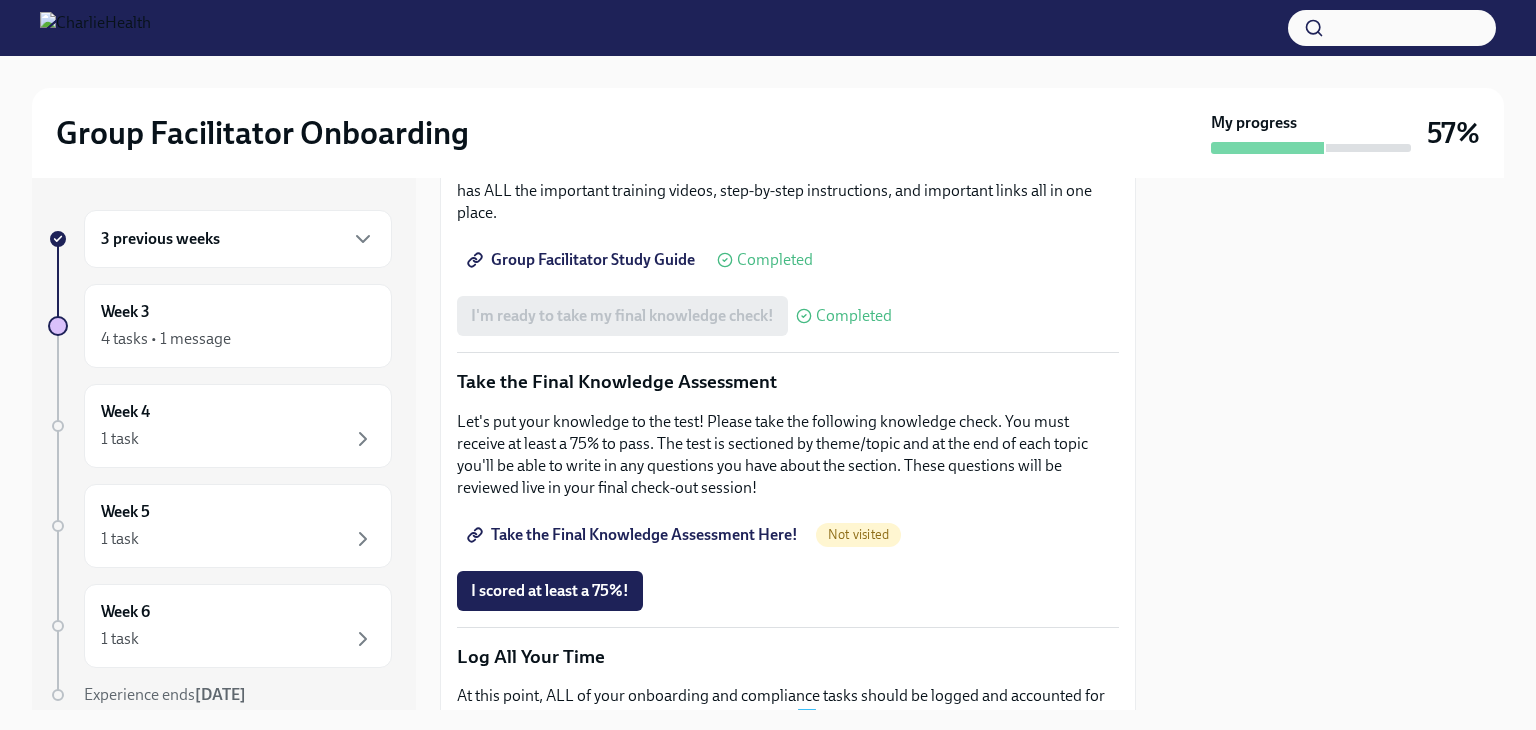 scroll, scrollTop: 977, scrollLeft: 0, axis: vertical 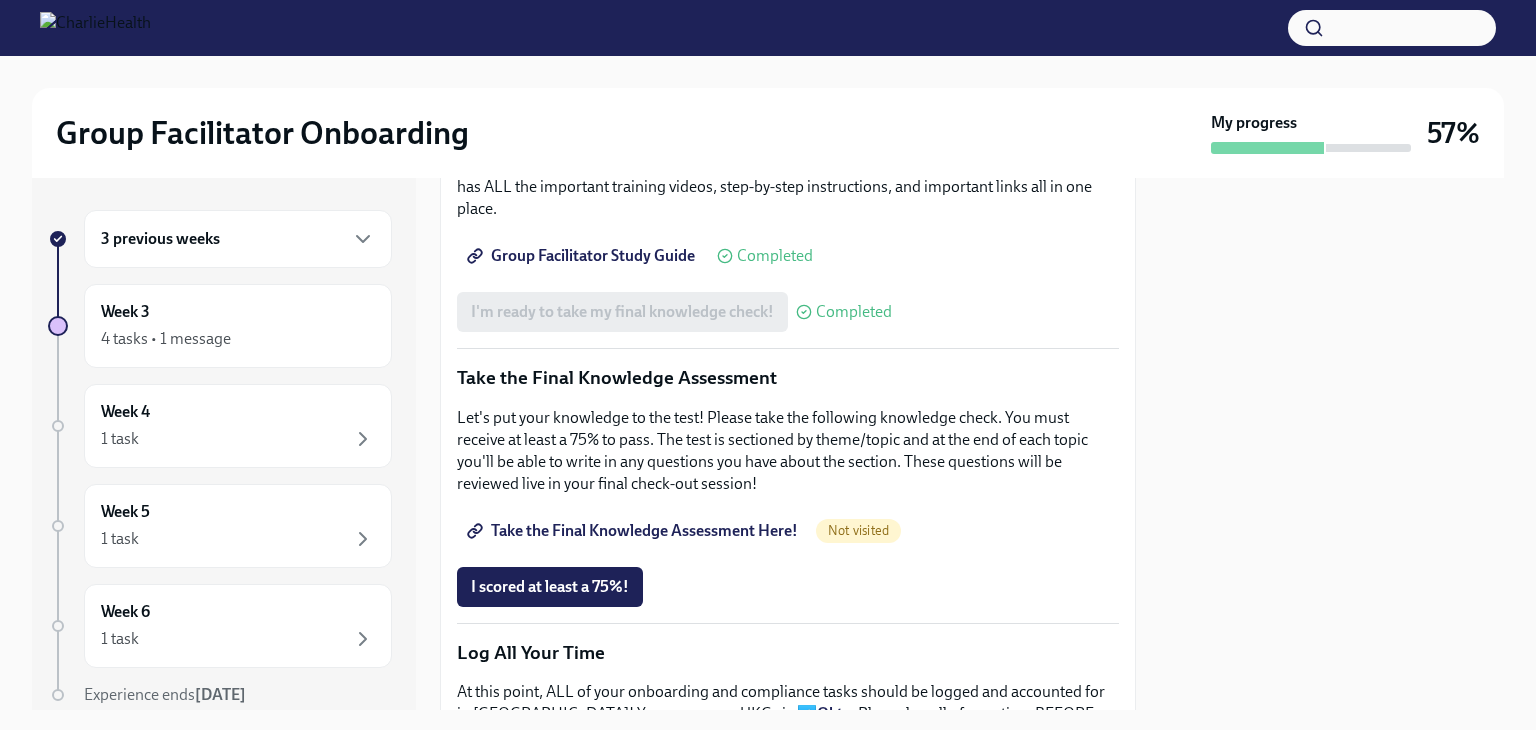 click on "Take the Final Knowledge Assessment Here!" at bounding box center [634, 531] 